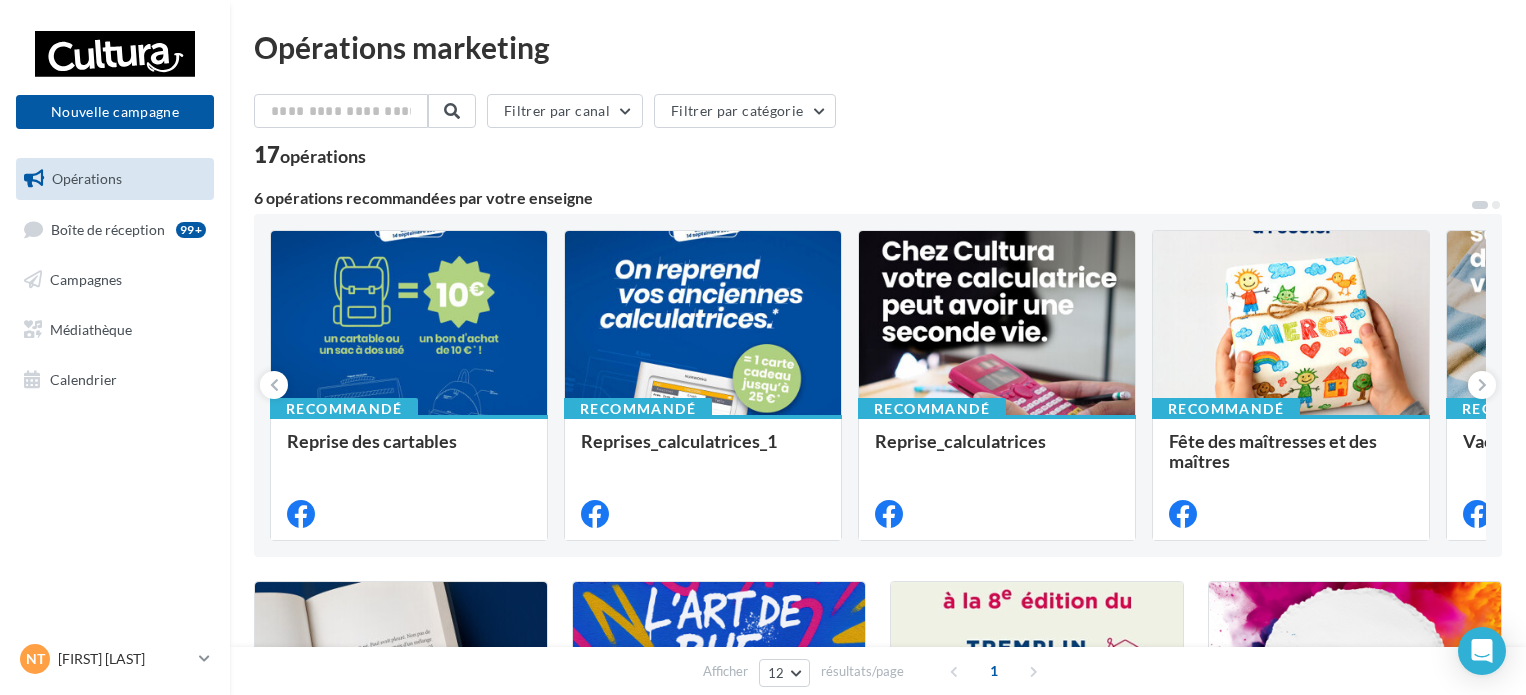 scroll, scrollTop: 0, scrollLeft: 0, axis: both 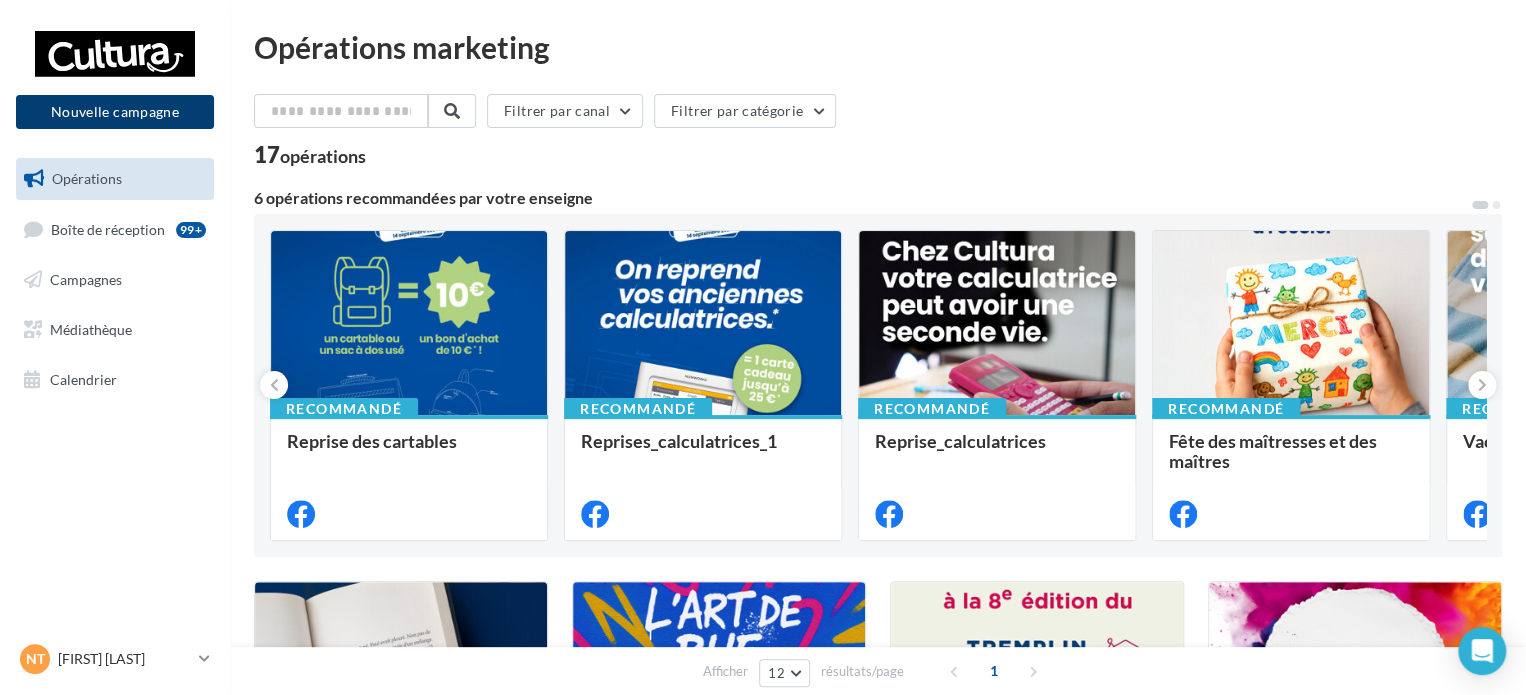click on "Nouvelle campagne" at bounding box center [115, 112] 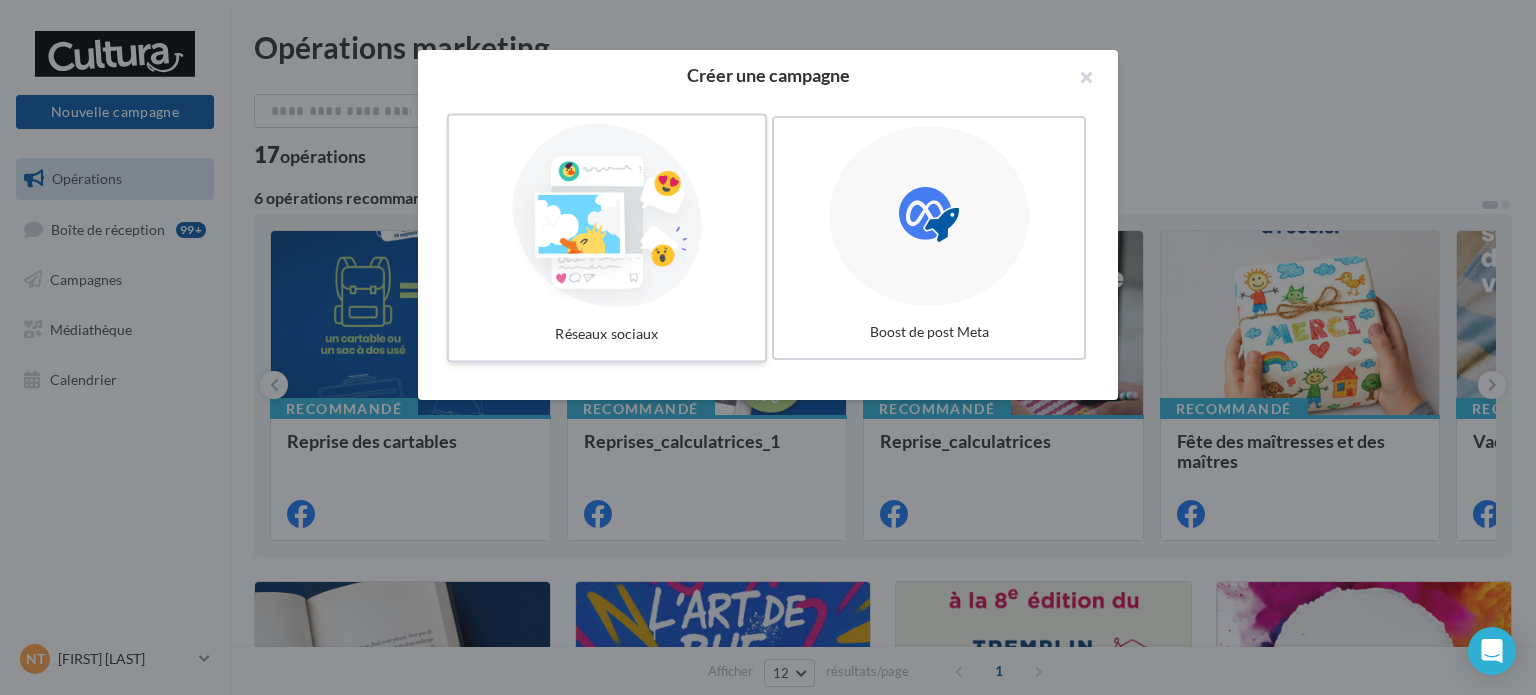 click at bounding box center (607, 216) 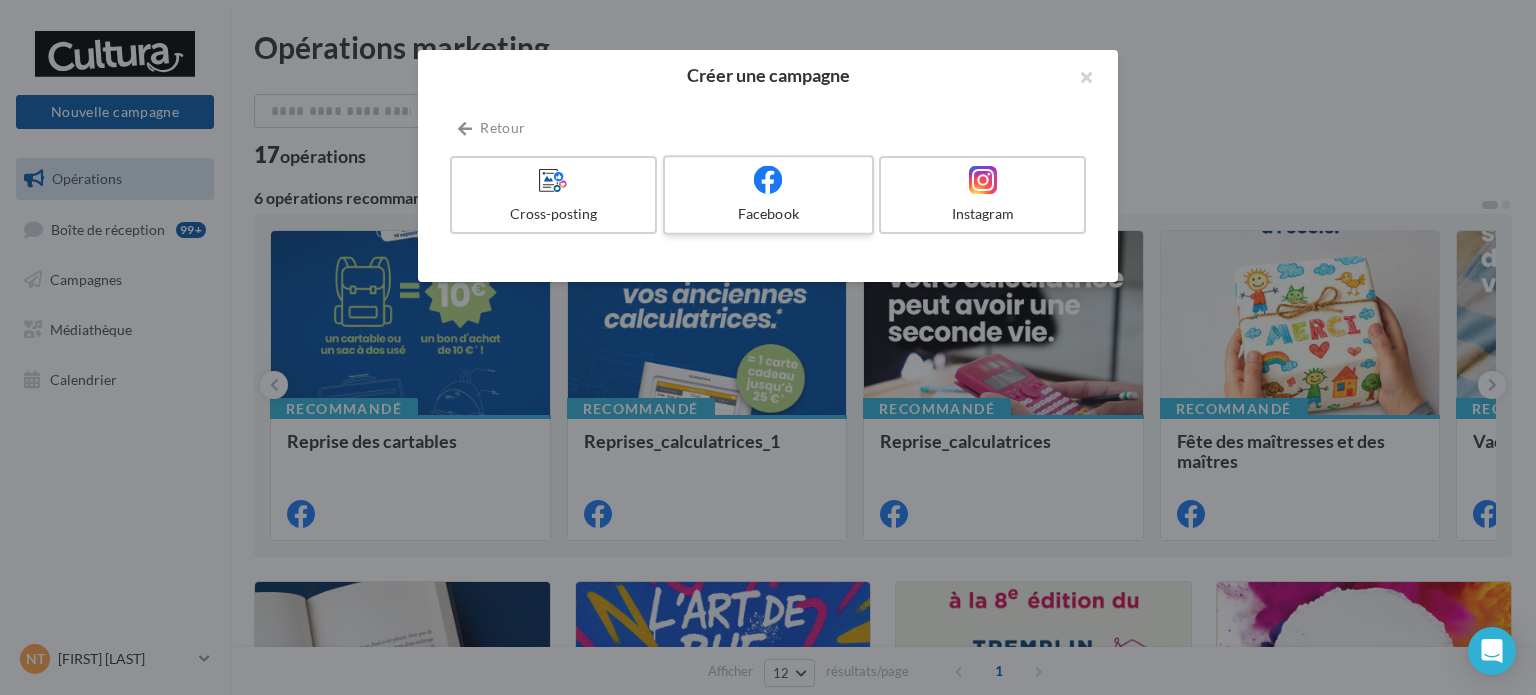click on "Facebook" at bounding box center [768, 214] 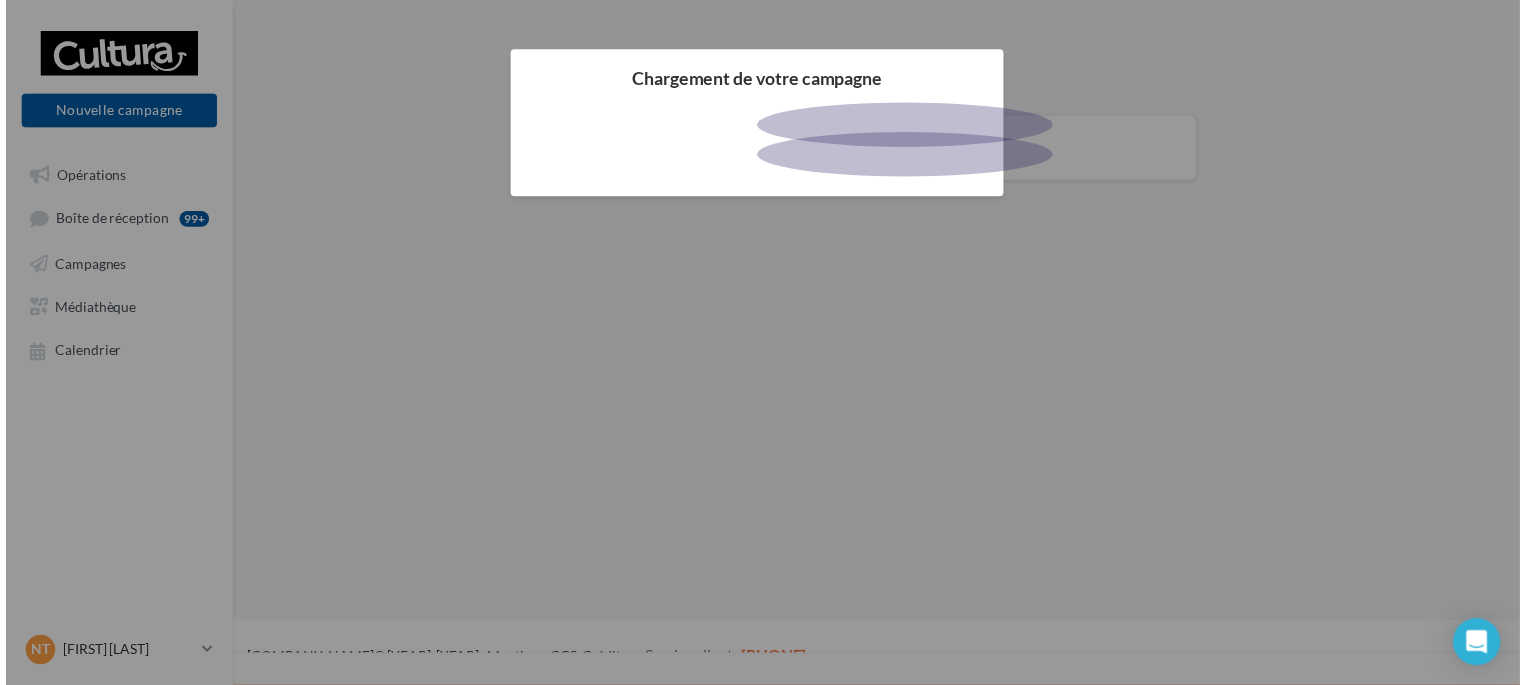 scroll, scrollTop: 0, scrollLeft: 0, axis: both 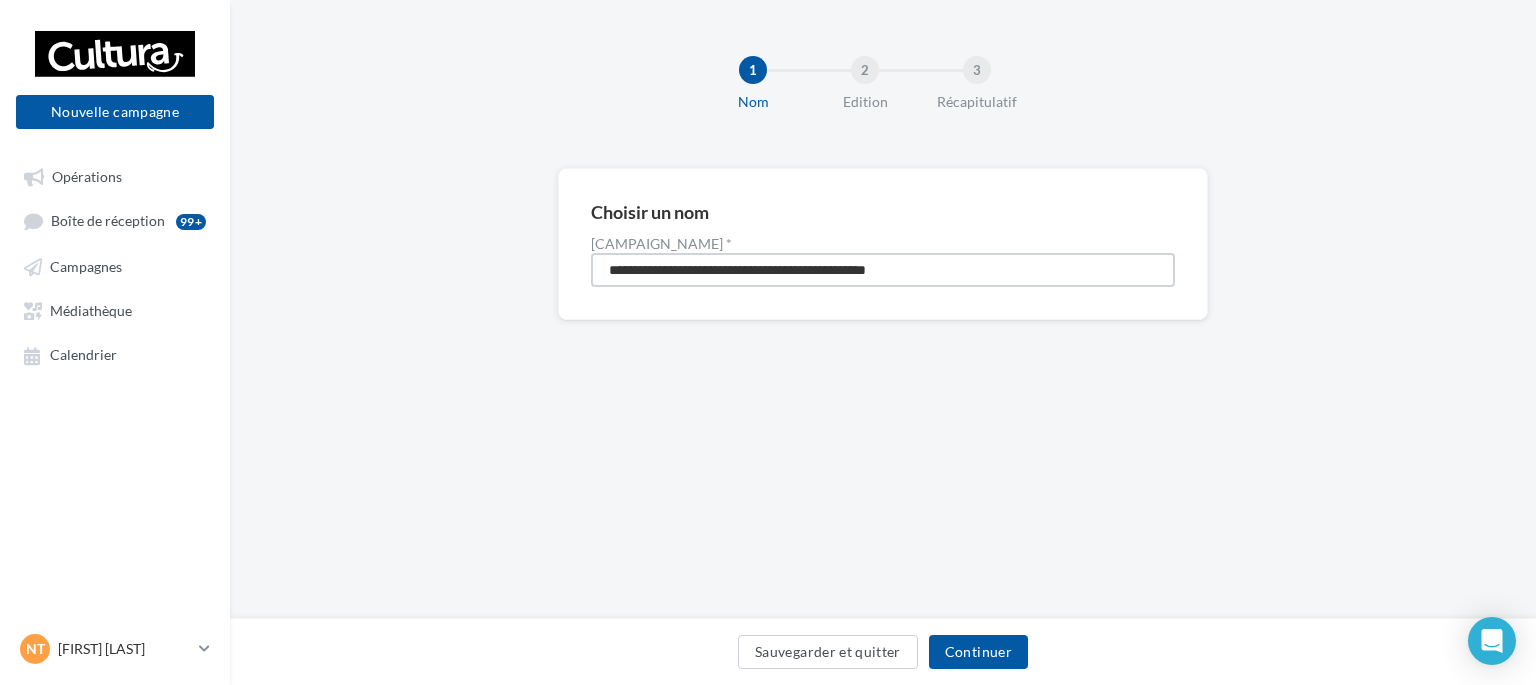 click on "**********" at bounding box center [883, 270] 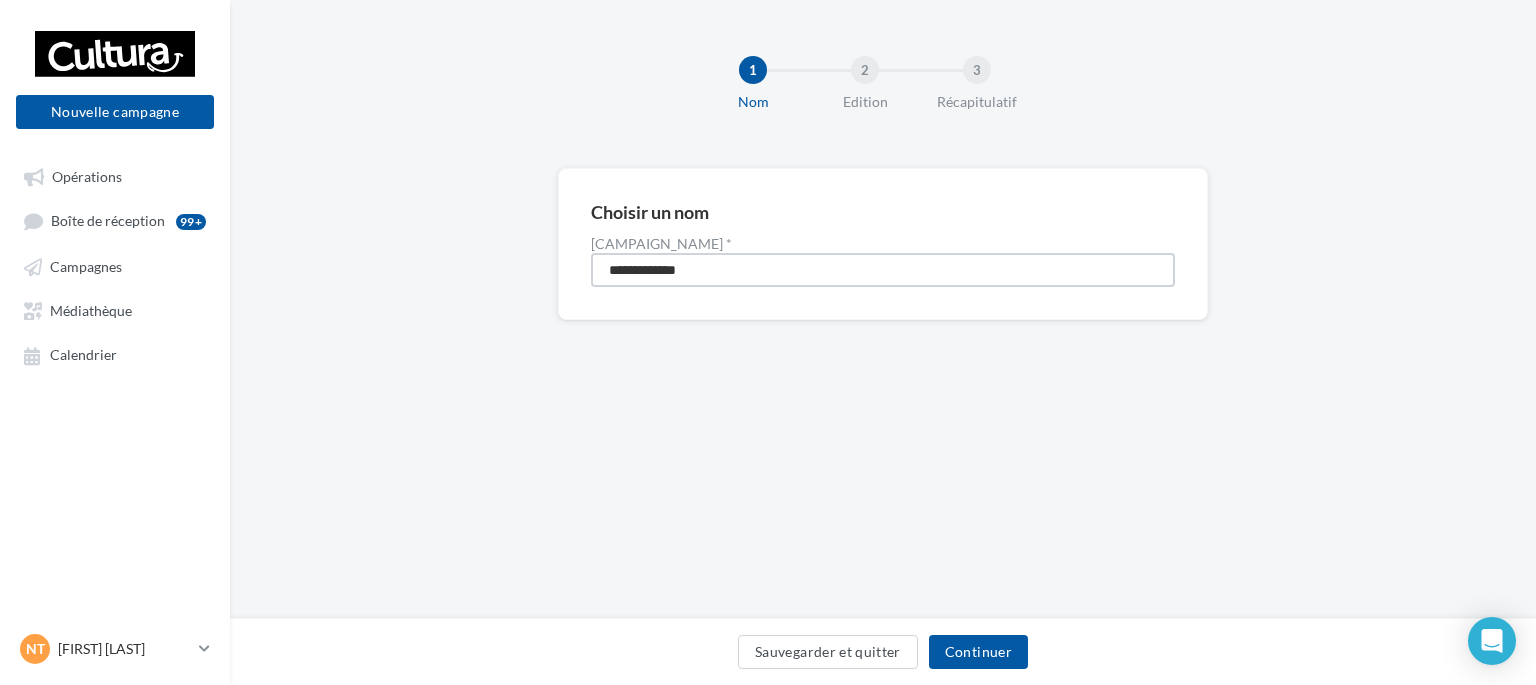 type on "**********" 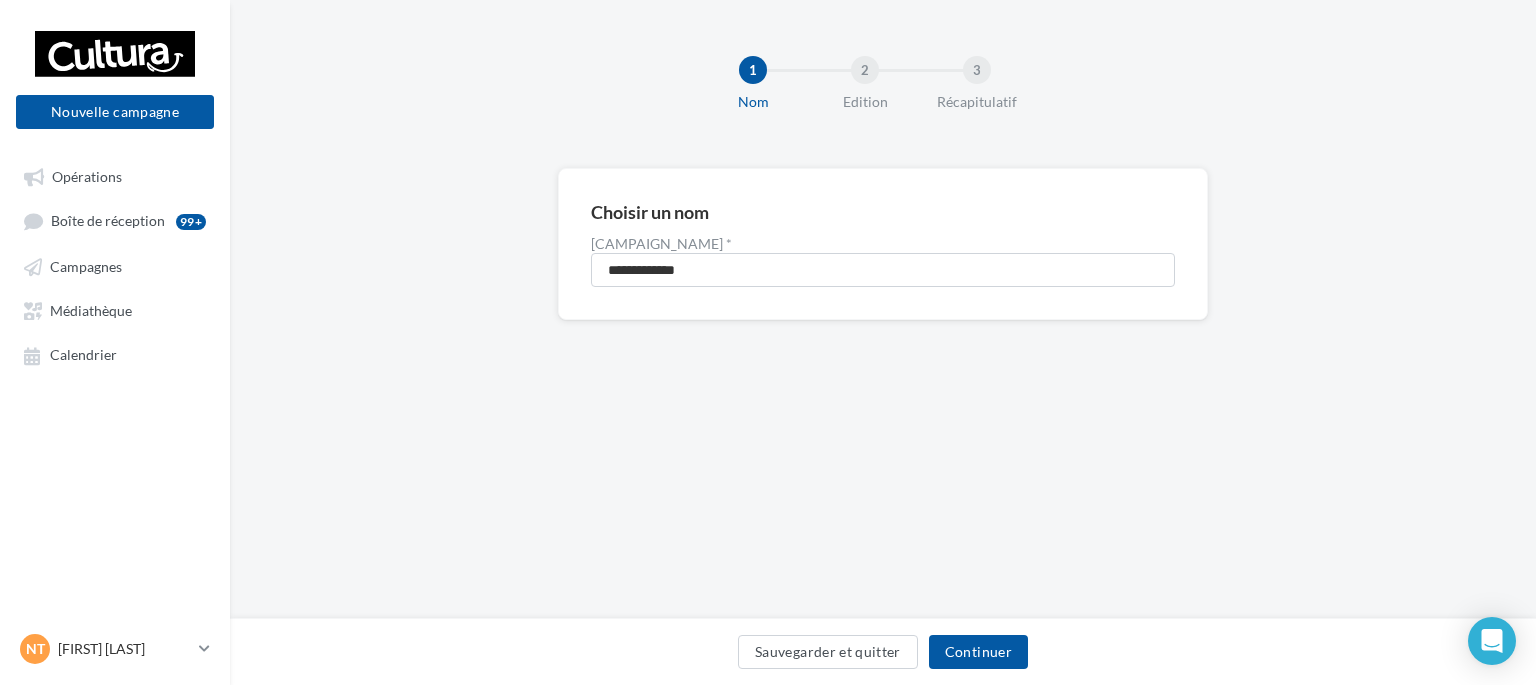 click on "Sauvegarder et quitter      Continuer" at bounding box center (883, 656) 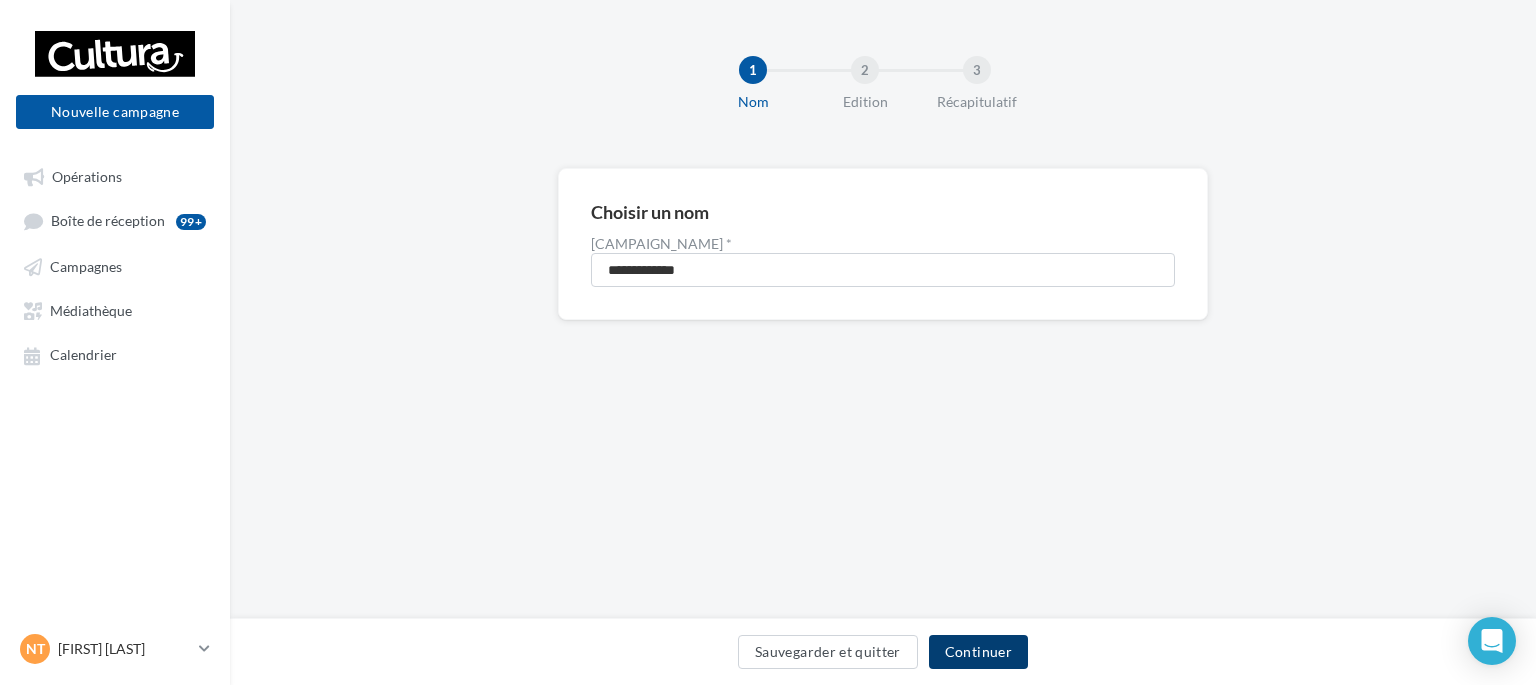 click on "Continuer" at bounding box center [978, 652] 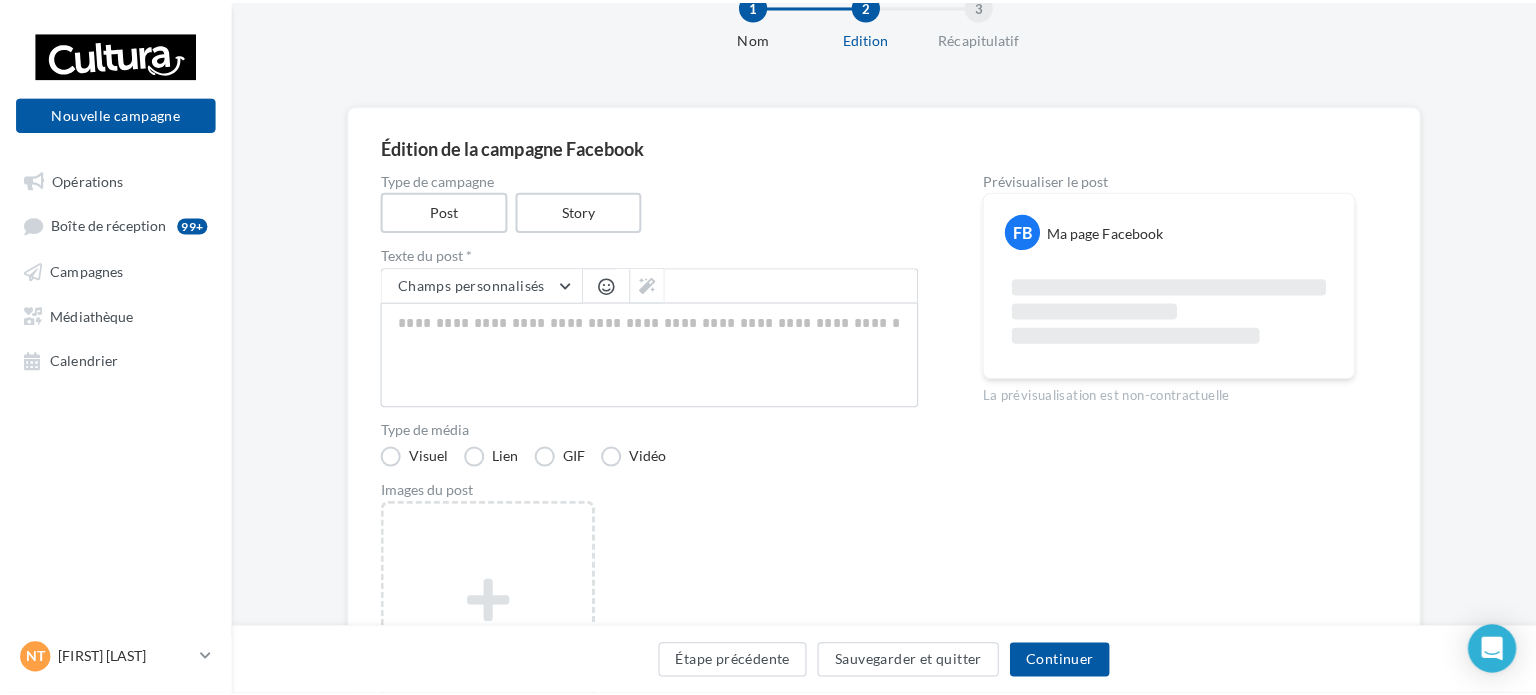 scroll, scrollTop: 100, scrollLeft: 0, axis: vertical 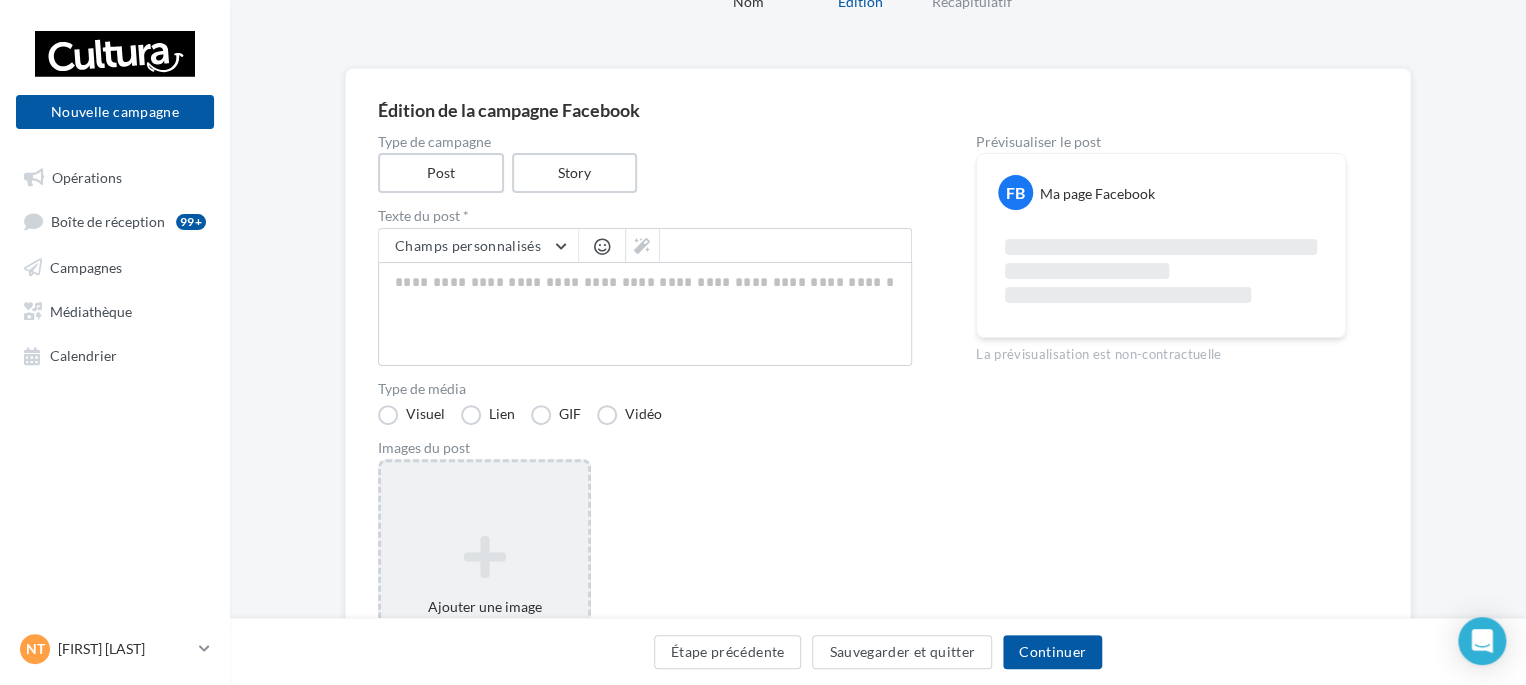 click on "Ajouter une image     Format: png, jpg" at bounding box center [484, 589] 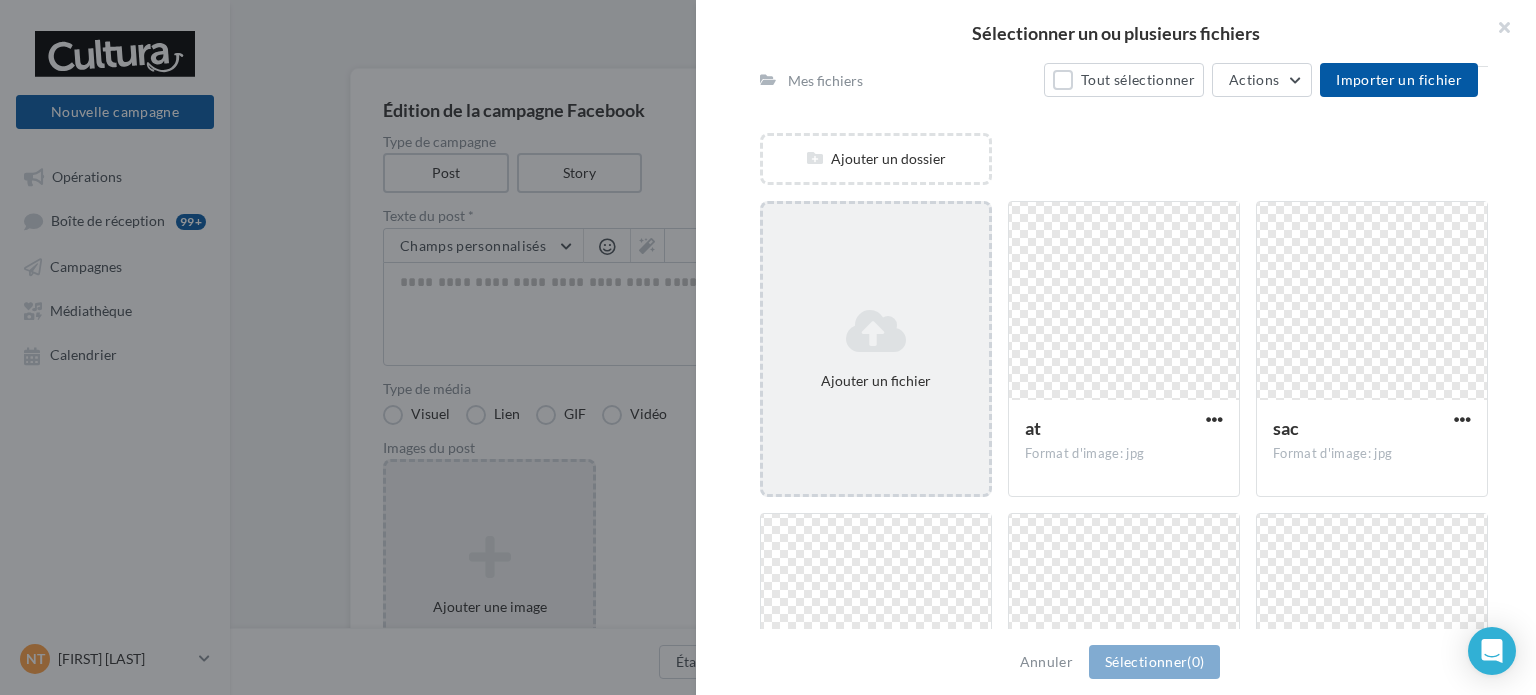 scroll, scrollTop: 200, scrollLeft: 0, axis: vertical 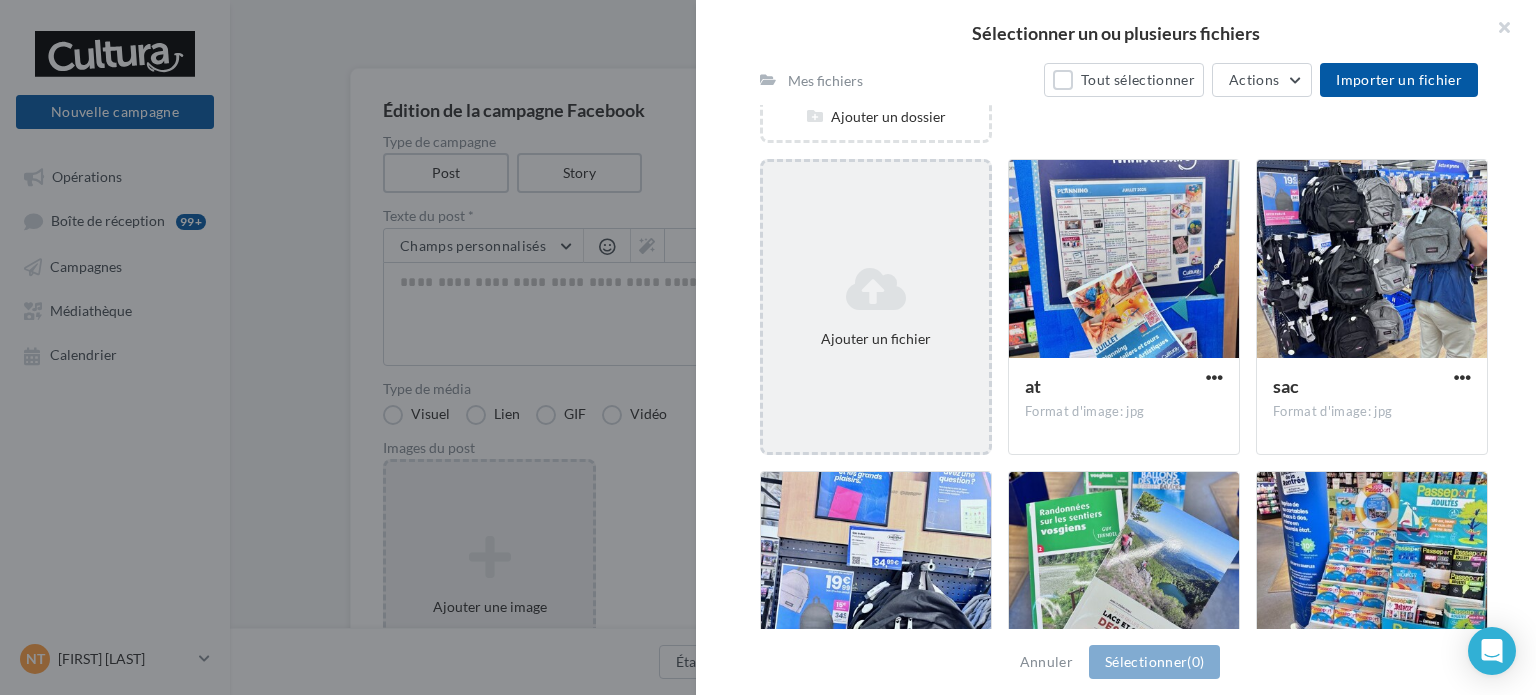 click on "Ajouter un fichier" at bounding box center [876, 307] 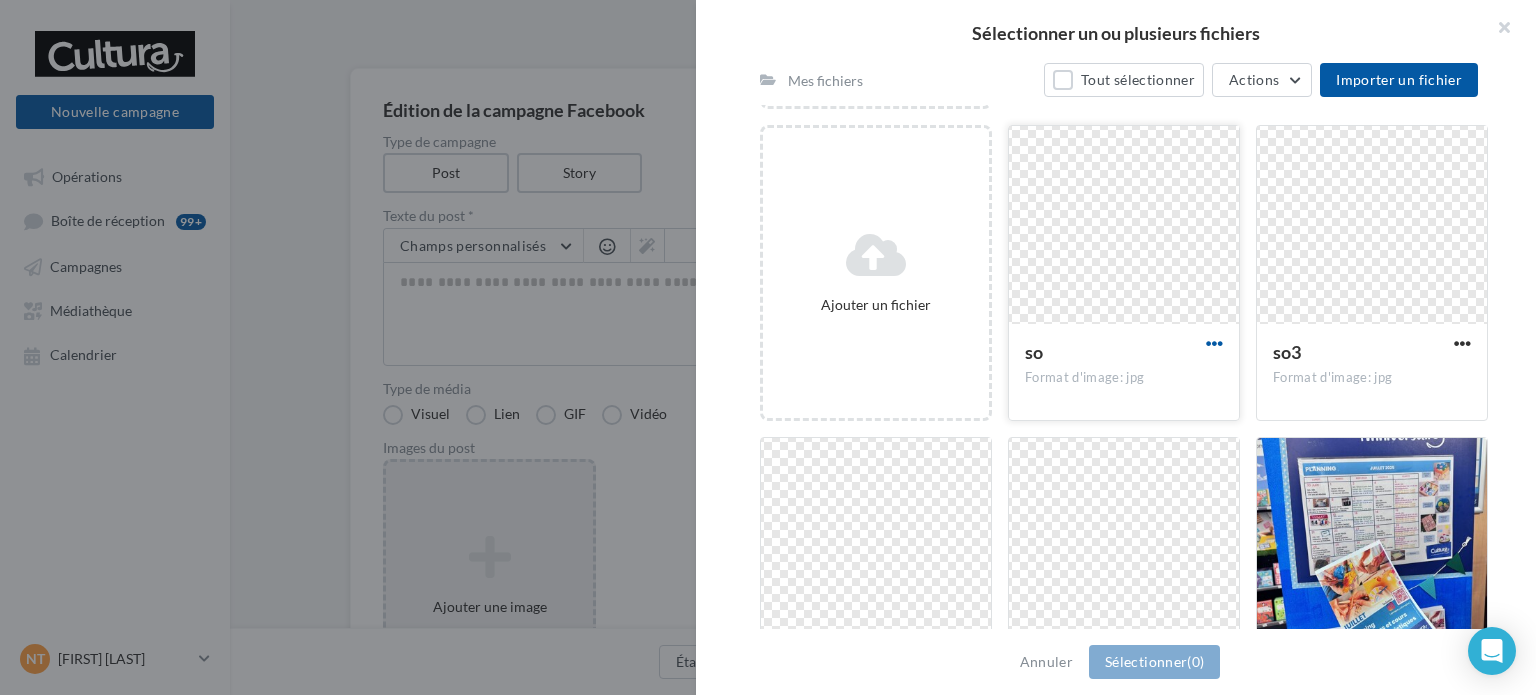 scroll, scrollTop: 200, scrollLeft: 0, axis: vertical 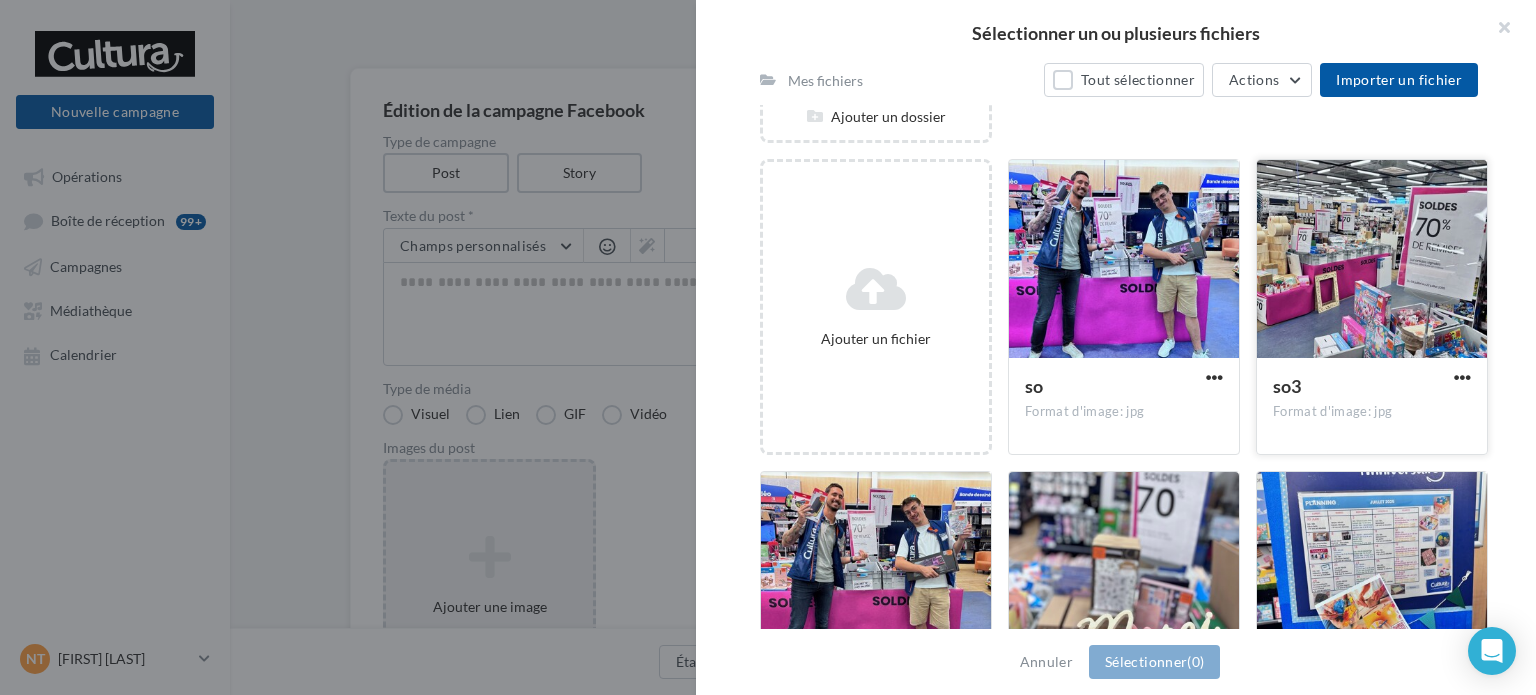 click at bounding box center (1124, 260) 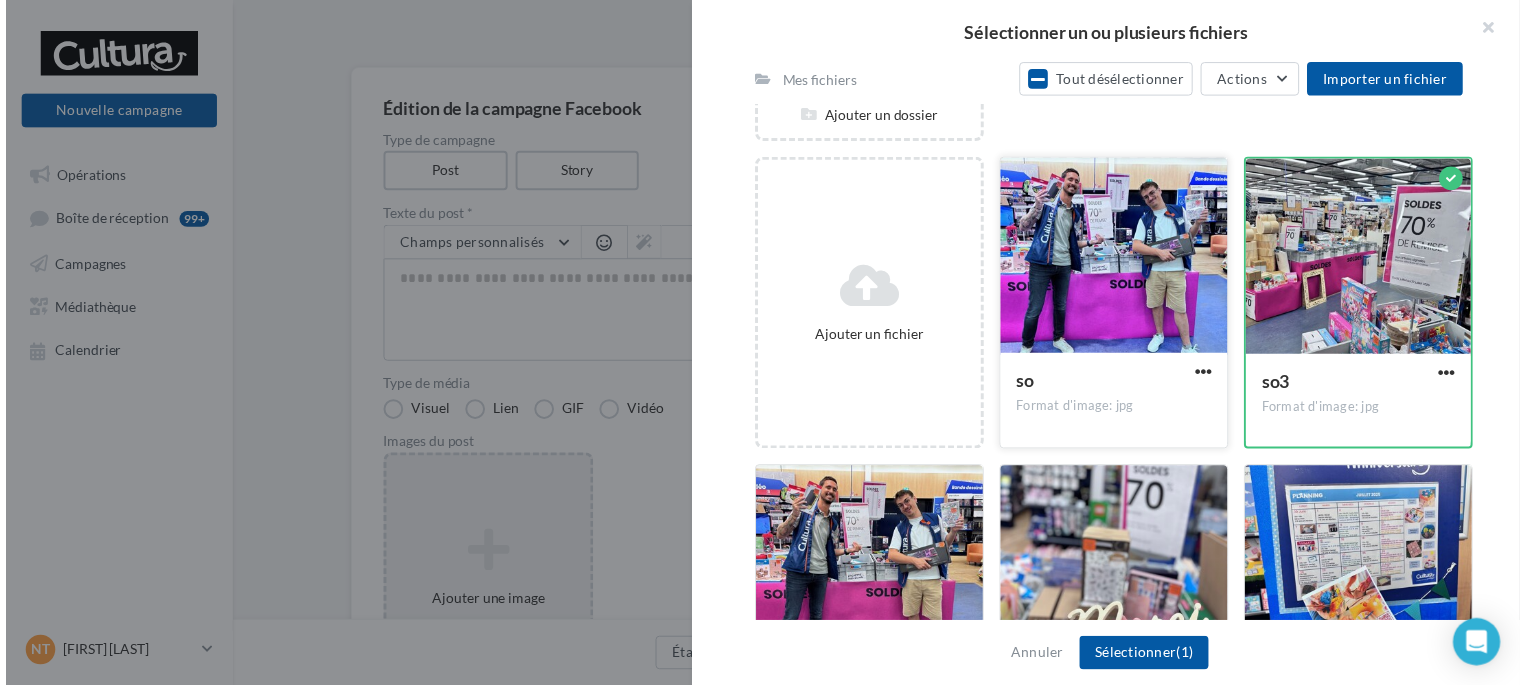 scroll, scrollTop: 300, scrollLeft: 0, axis: vertical 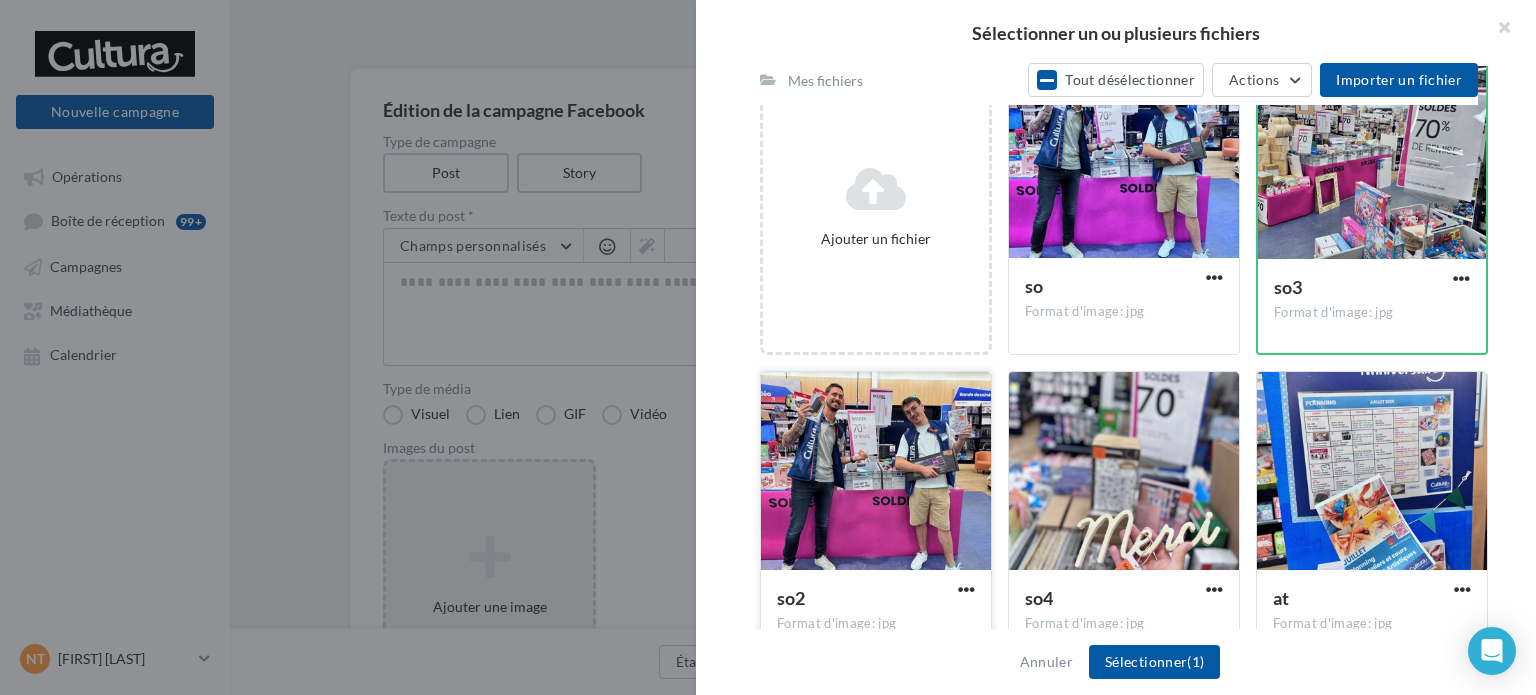 click at bounding box center (1124, 160) 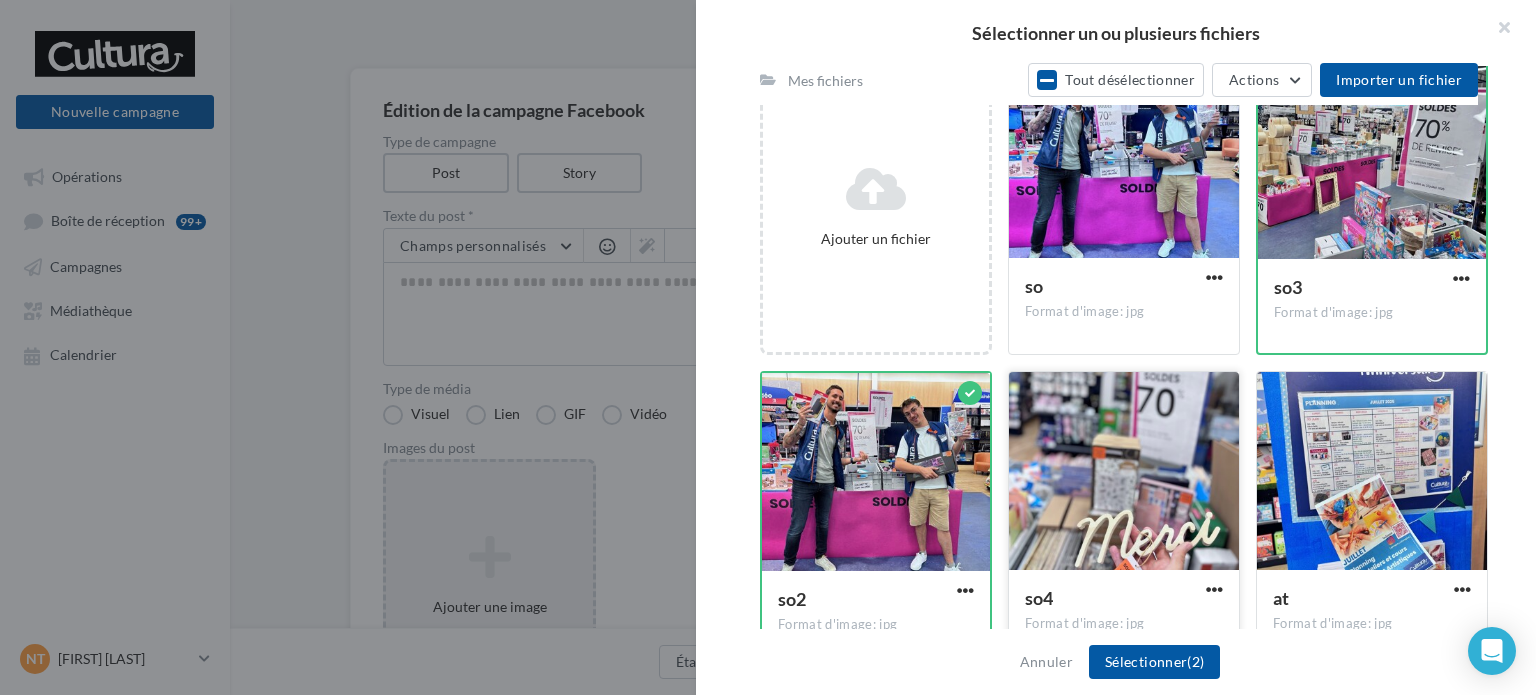 click at bounding box center (1124, 160) 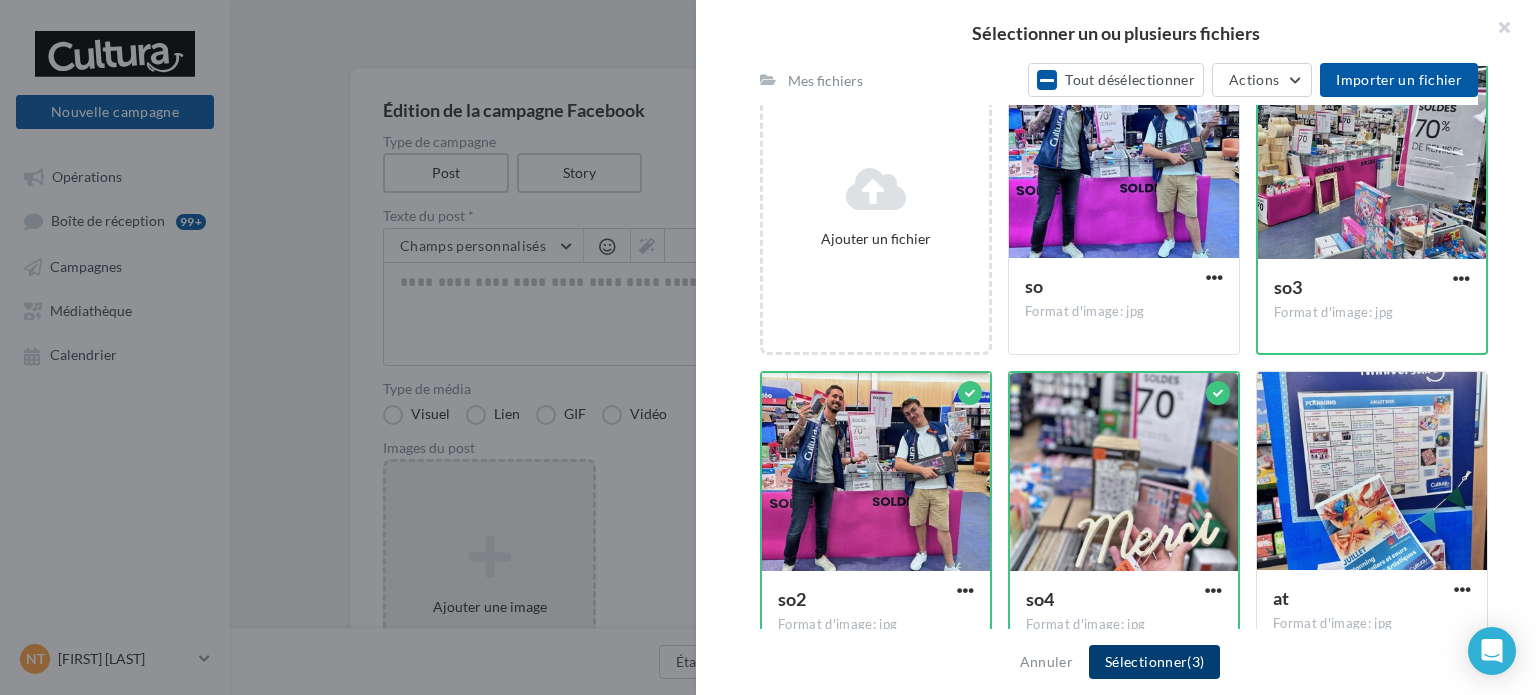 click on "Sélectionner   (3)" at bounding box center (1154, 662) 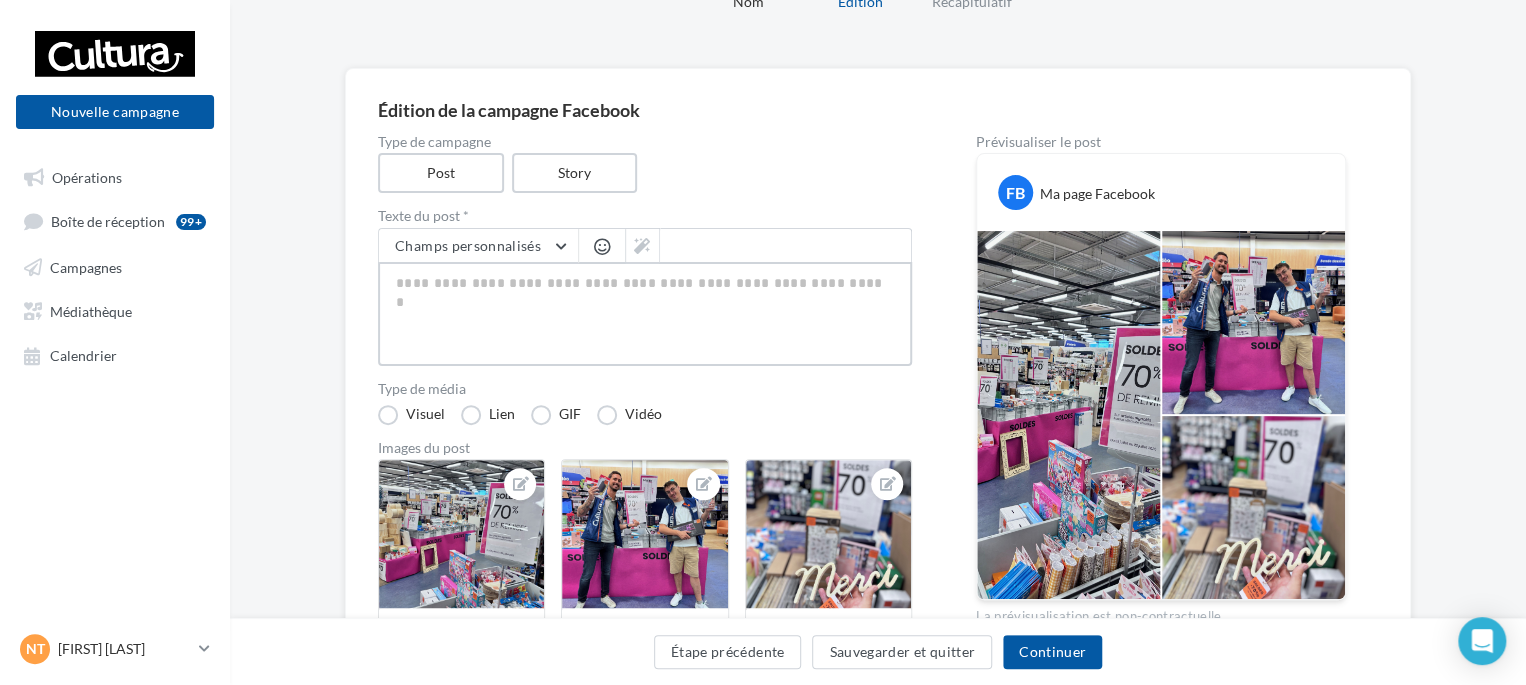 click at bounding box center (645, 314) 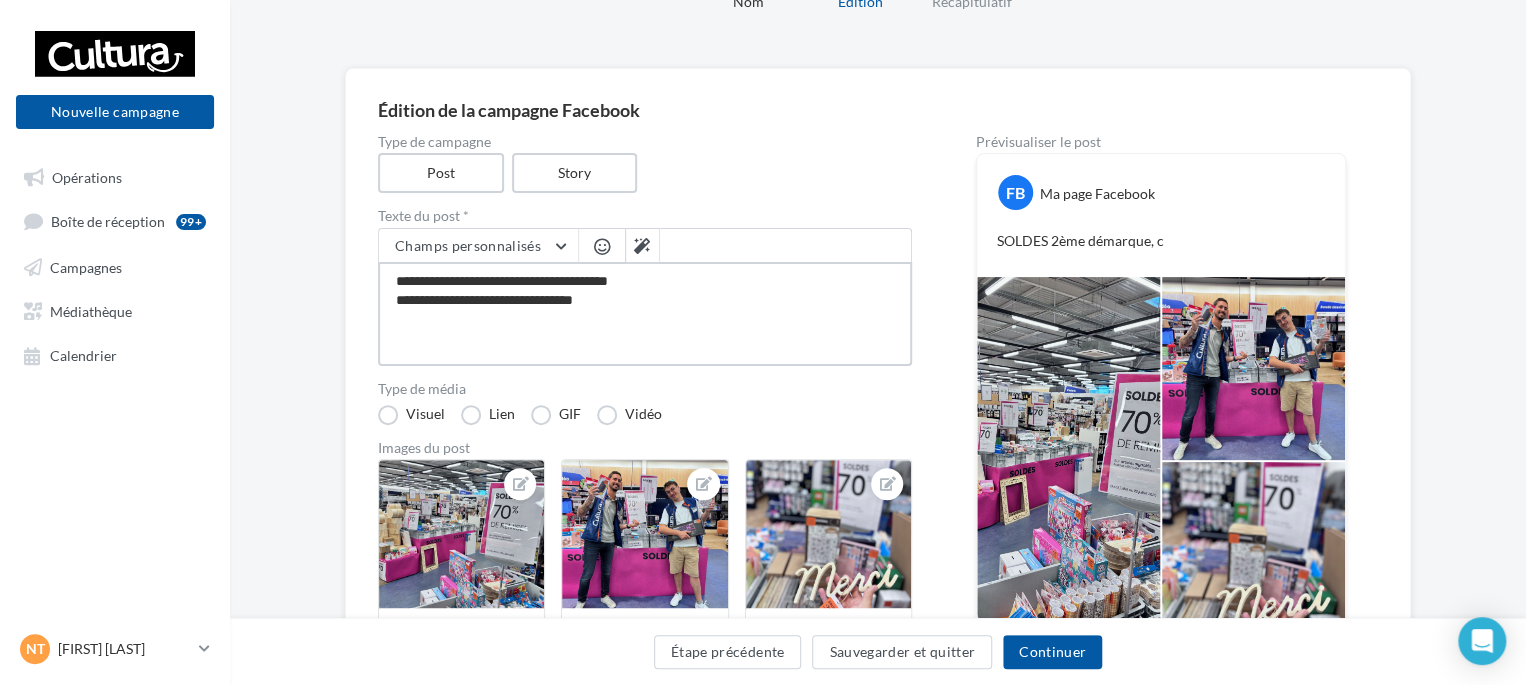 click on "**********" at bounding box center (645, 314) 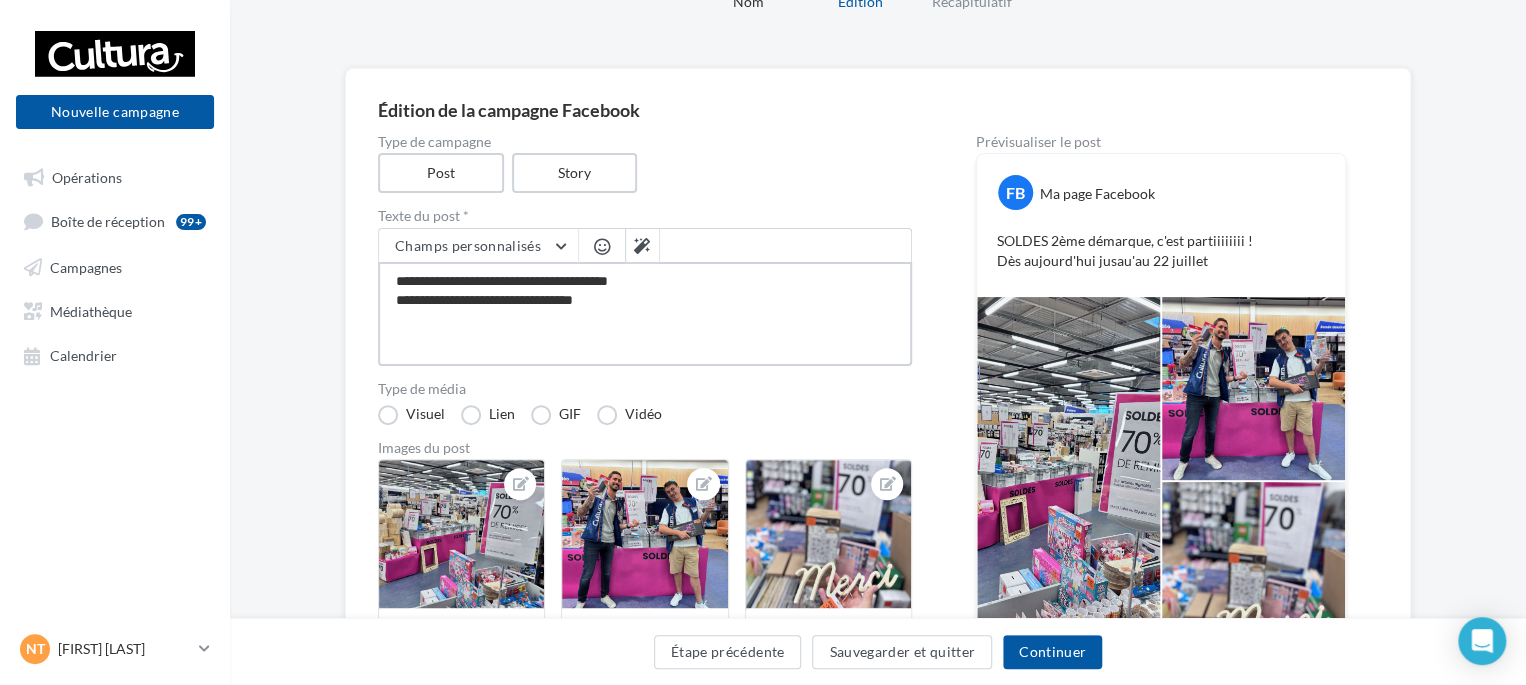 click on "**********" at bounding box center [645, 314] 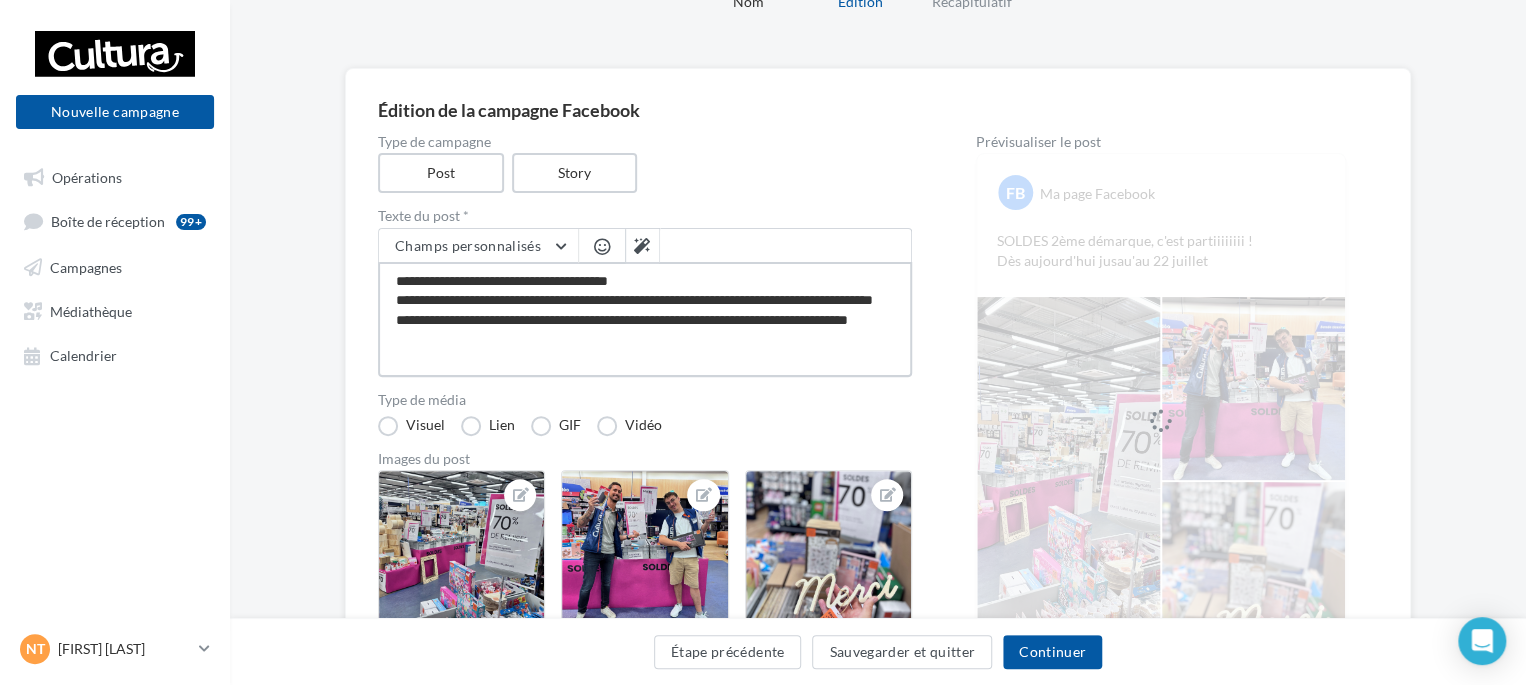 click on "**********" at bounding box center (645, 319) 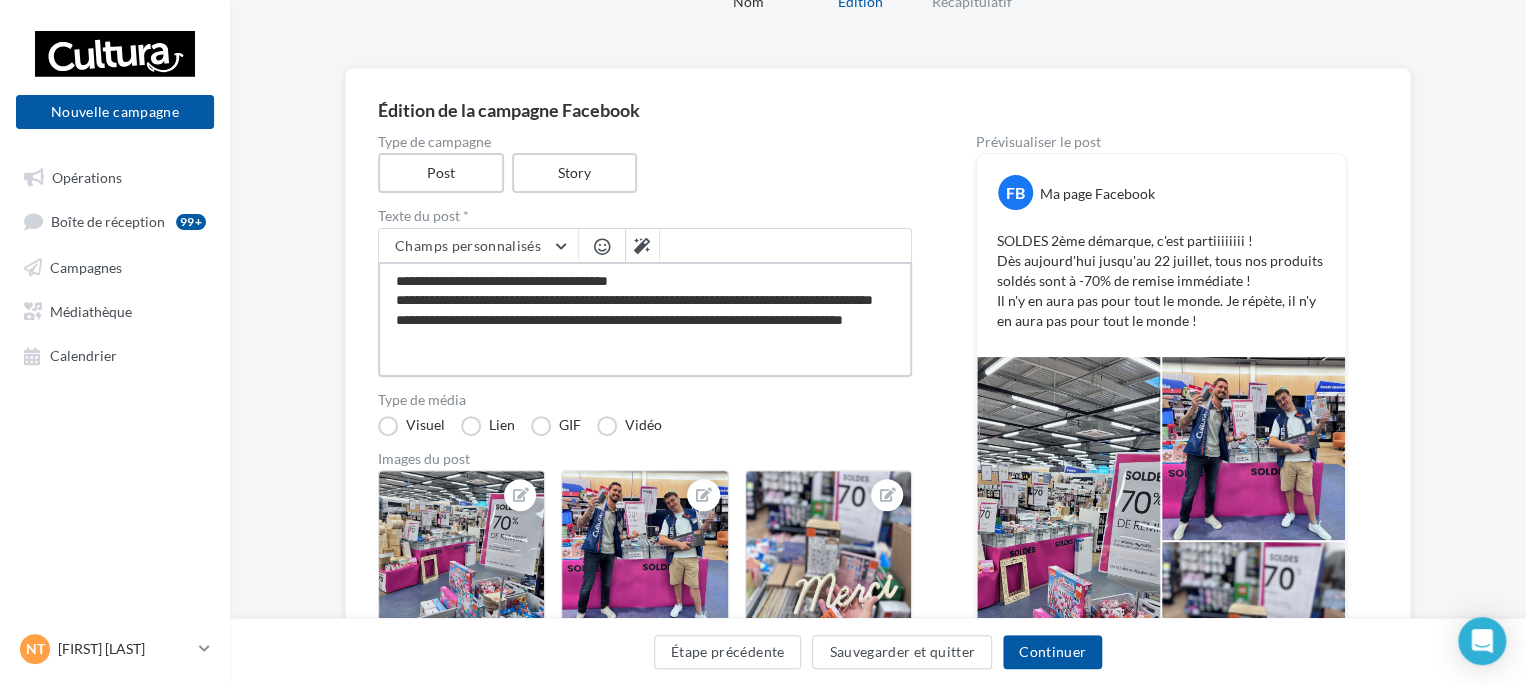 drag, startPoint x: 498, startPoint y: 299, endPoint x: 332, endPoint y: 301, distance: 166.01205 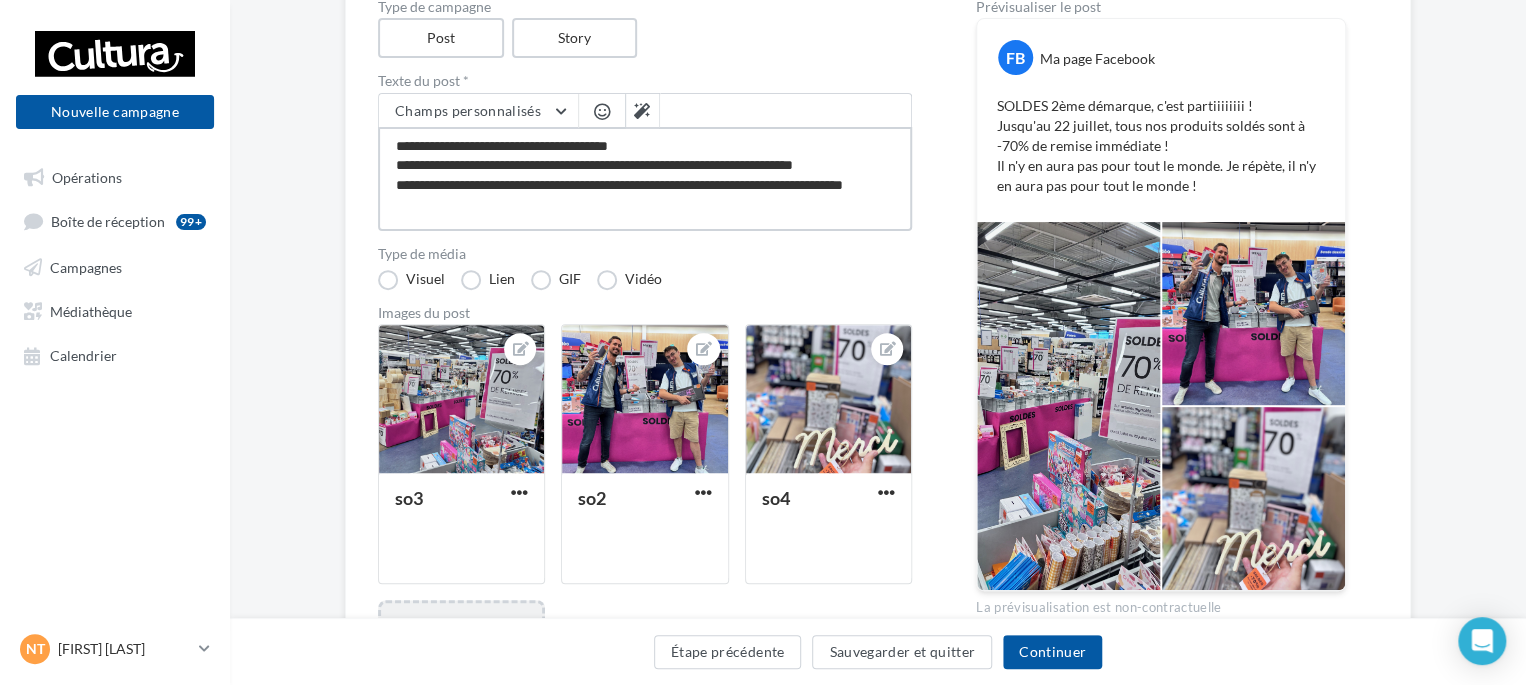 scroll, scrollTop: 200, scrollLeft: 0, axis: vertical 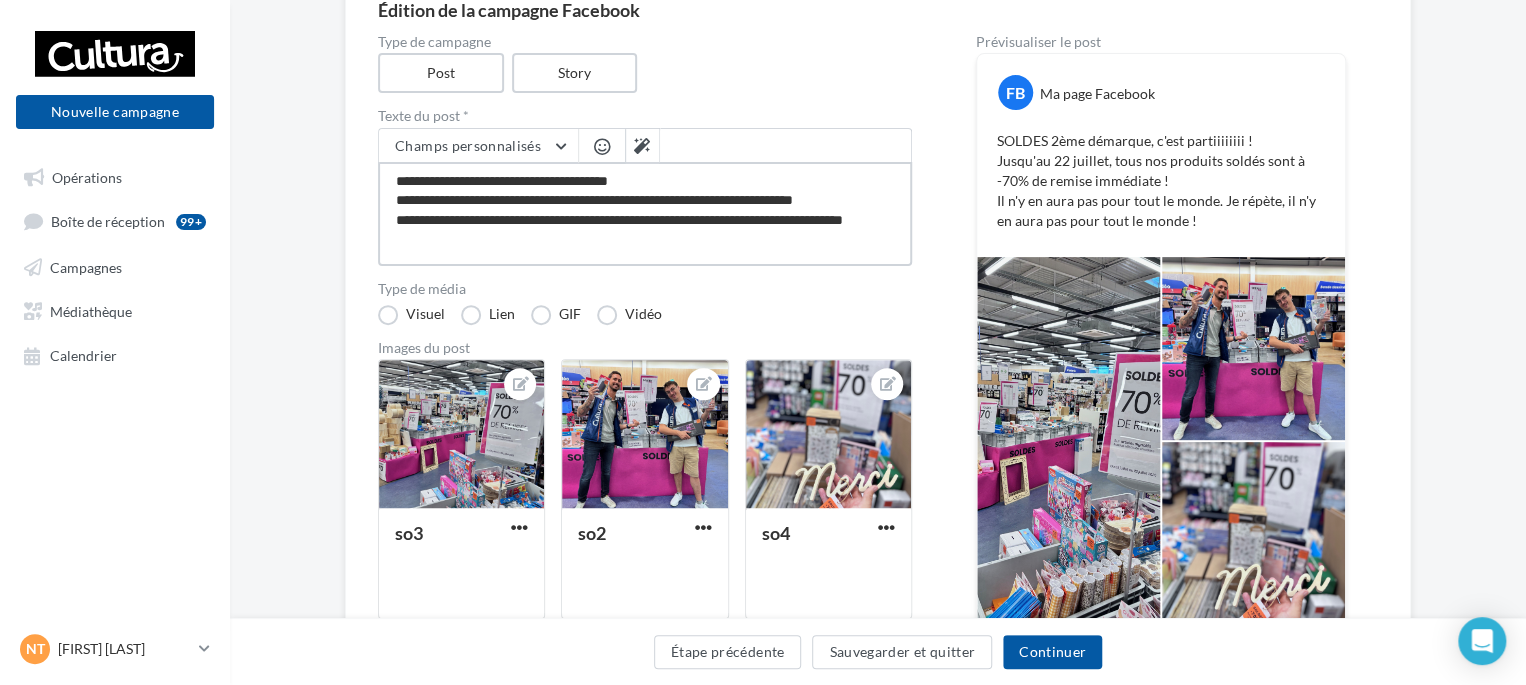 drag, startPoint x: 393, startPoint y: 214, endPoint x: 496, endPoint y: 263, distance: 114.061386 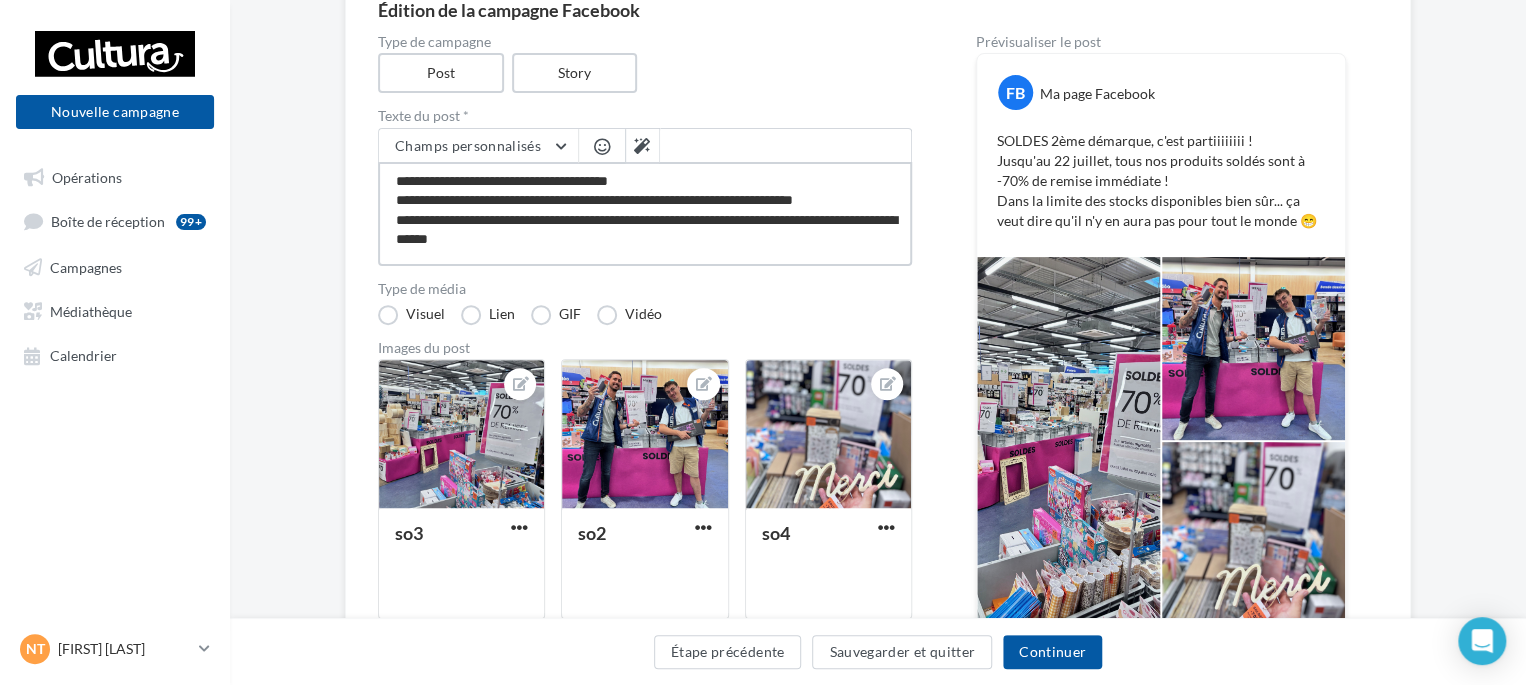 click on "**********" at bounding box center (645, 214) 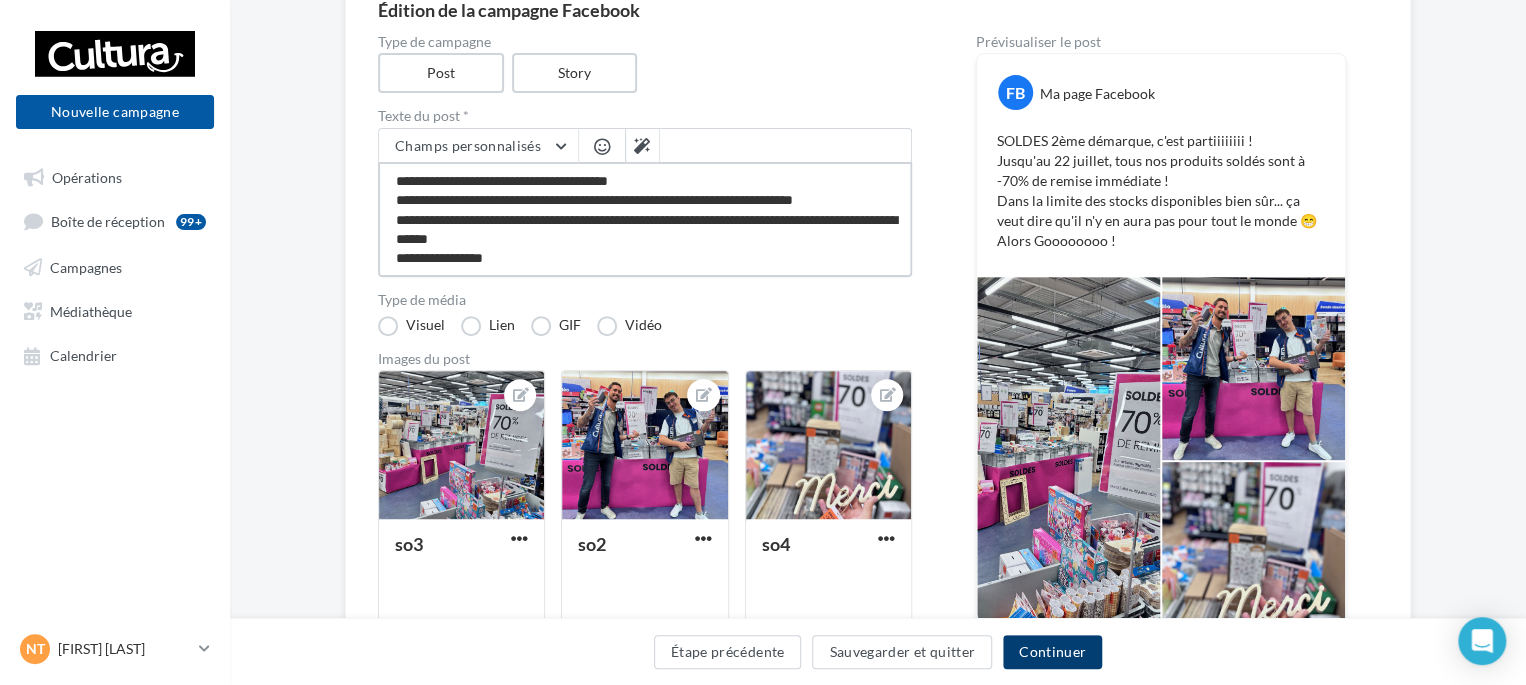 type on "**********" 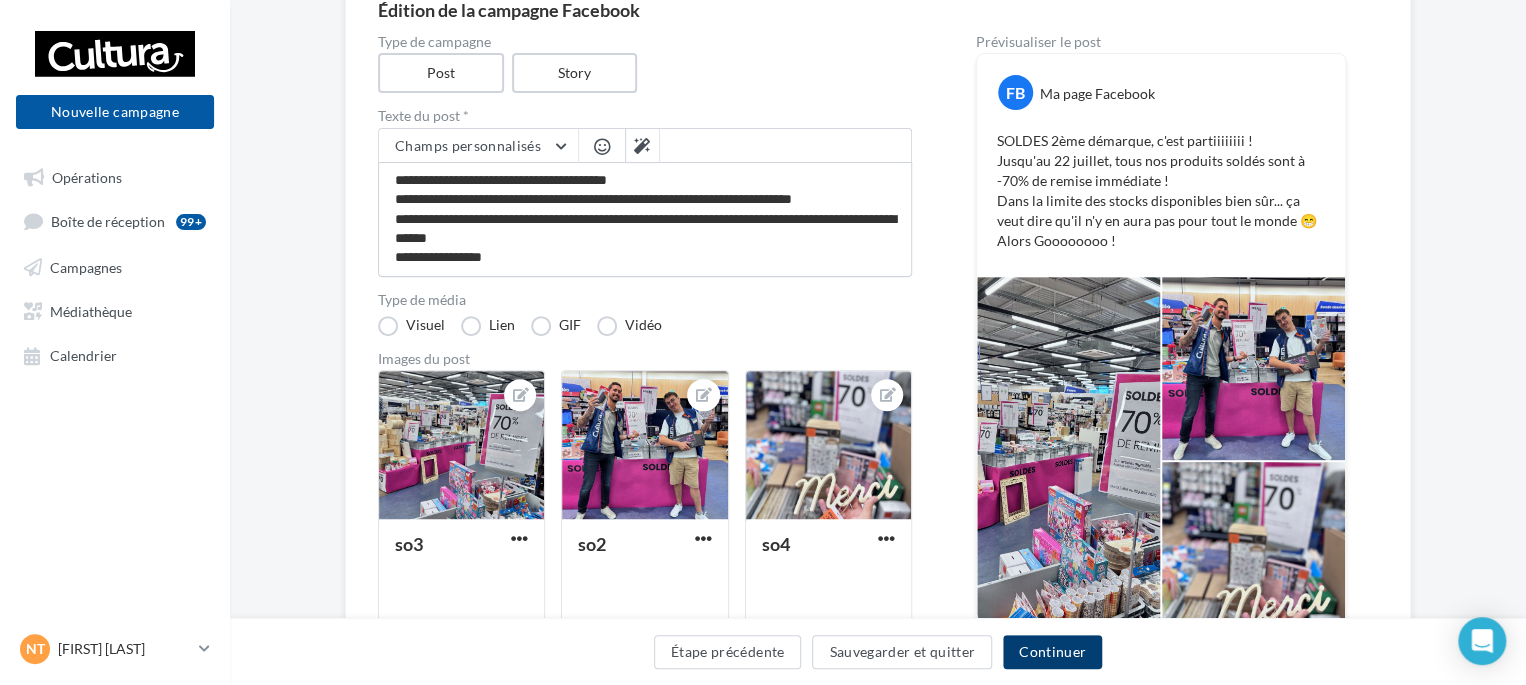 click on "Continuer" at bounding box center [1052, 652] 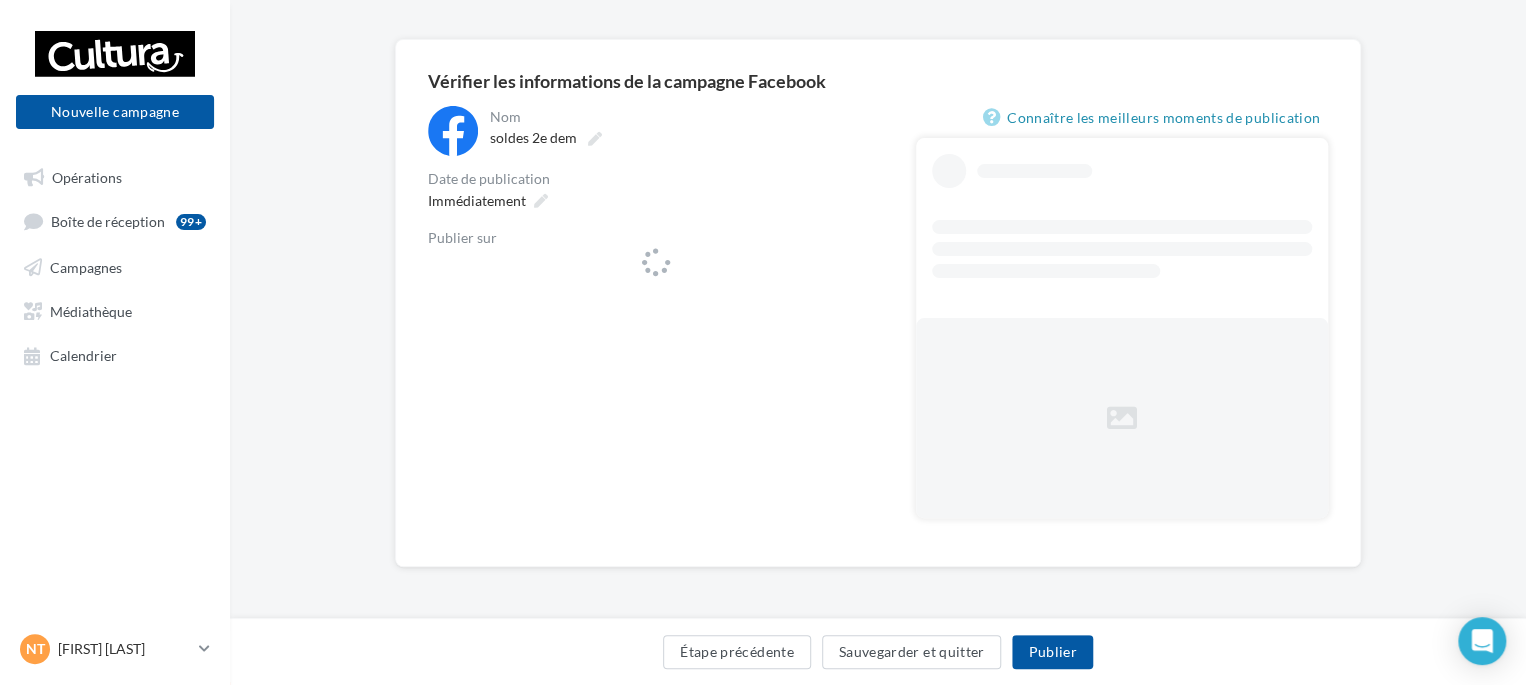scroll, scrollTop: 0, scrollLeft: 0, axis: both 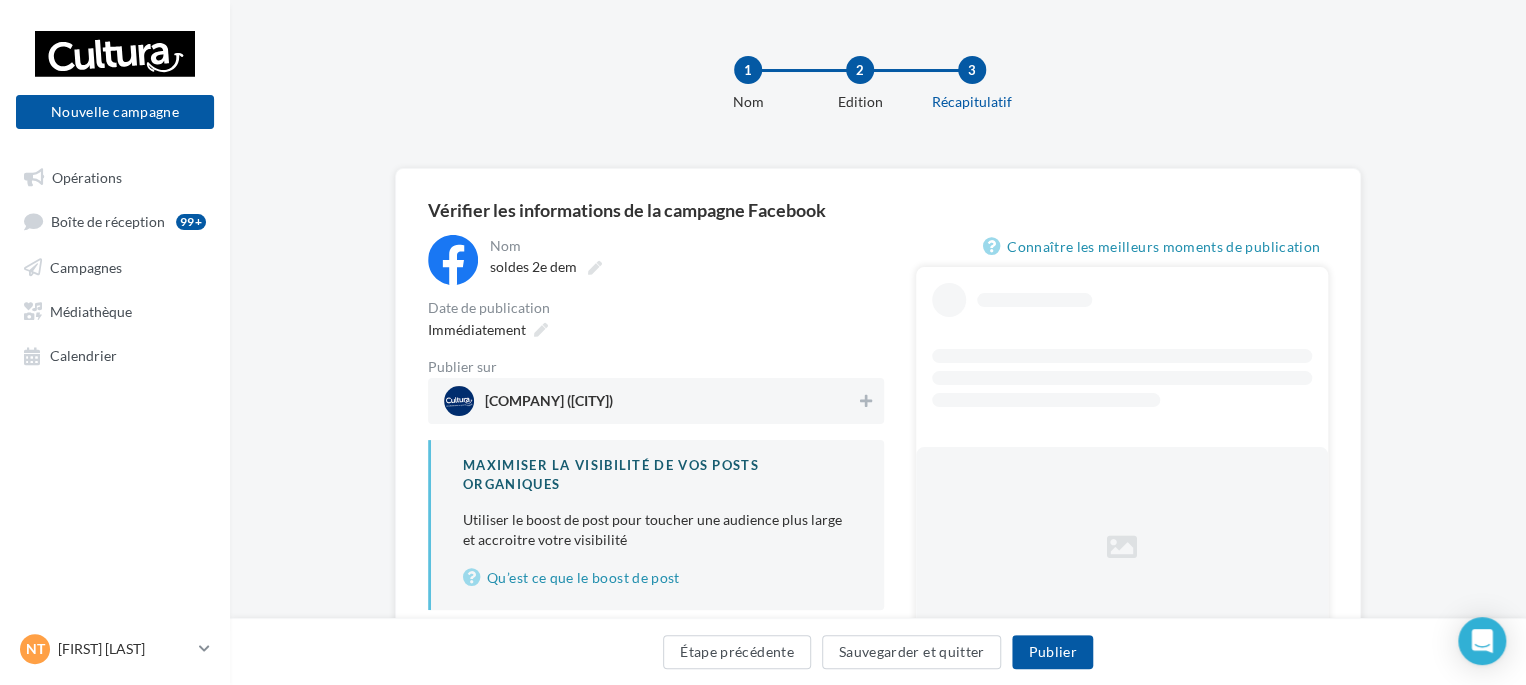 click on "[COMPANY] ([CITY])" at bounding box center (650, 401) 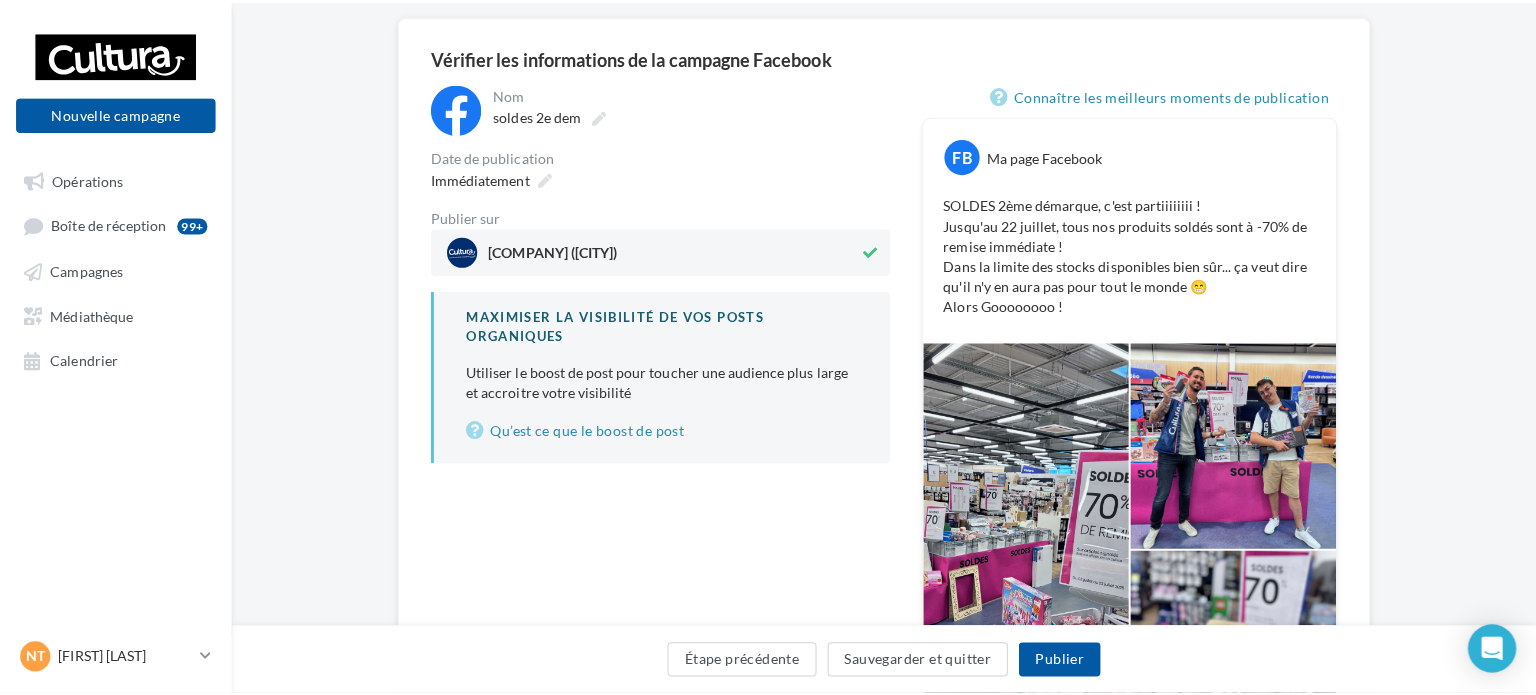 scroll, scrollTop: 300, scrollLeft: 0, axis: vertical 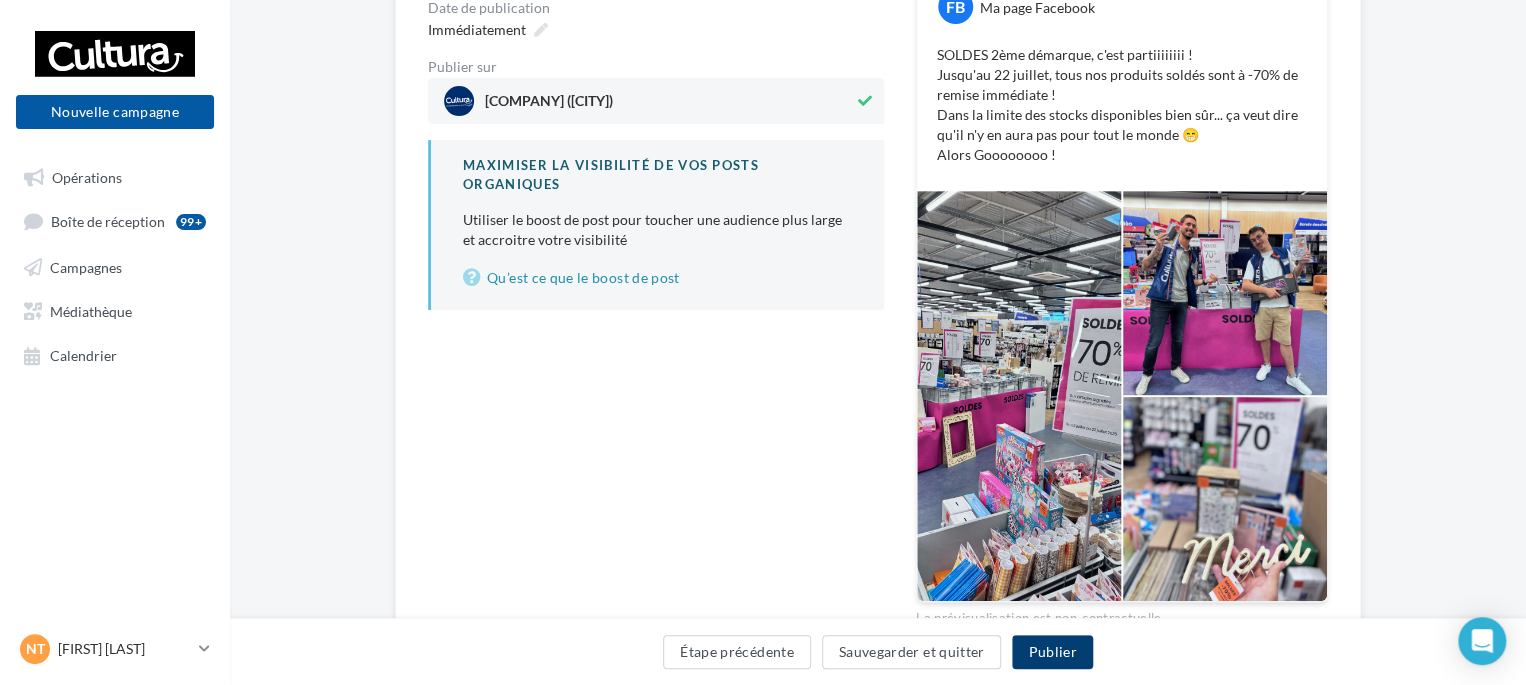 click on "Publier" at bounding box center (1052, 652) 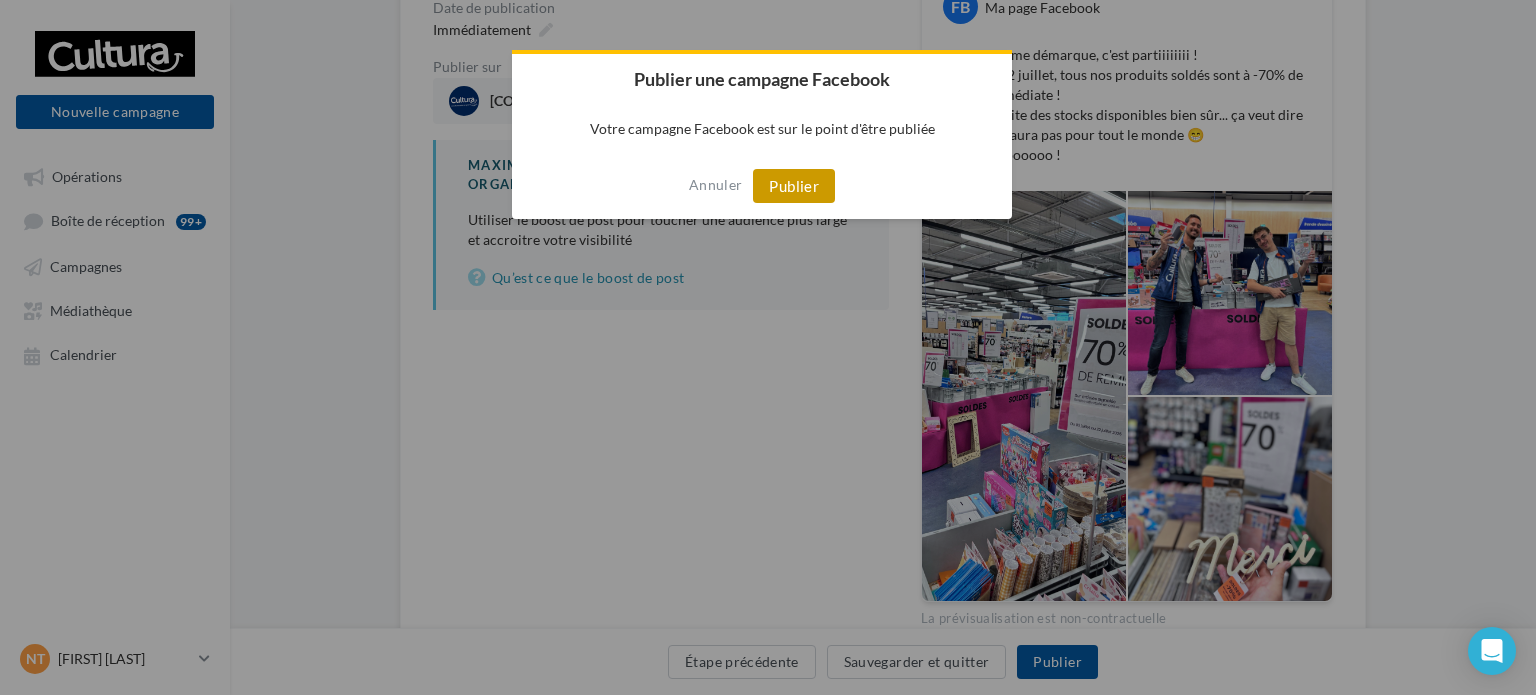 click on "Publier" at bounding box center [794, 186] 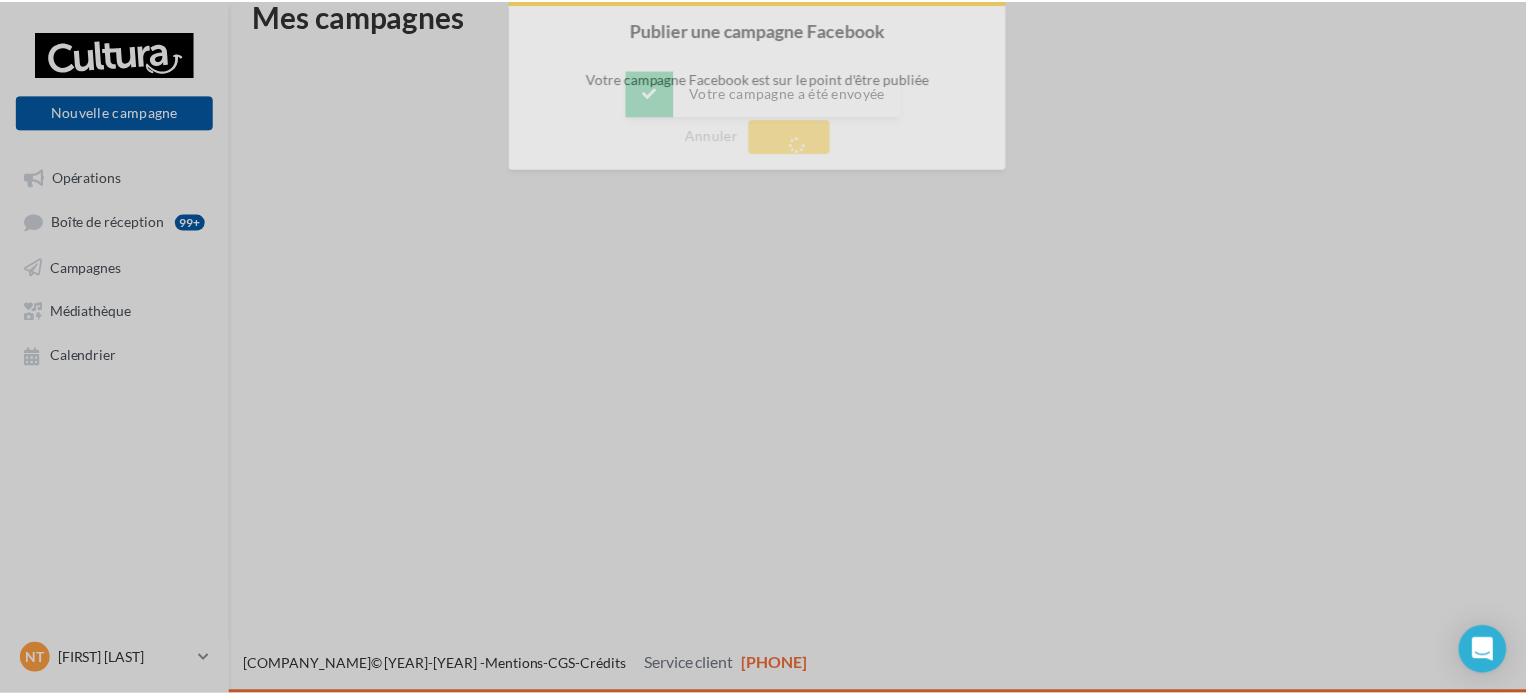 scroll, scrollTop: 32, scrollLeft: 0, axis: vertical 